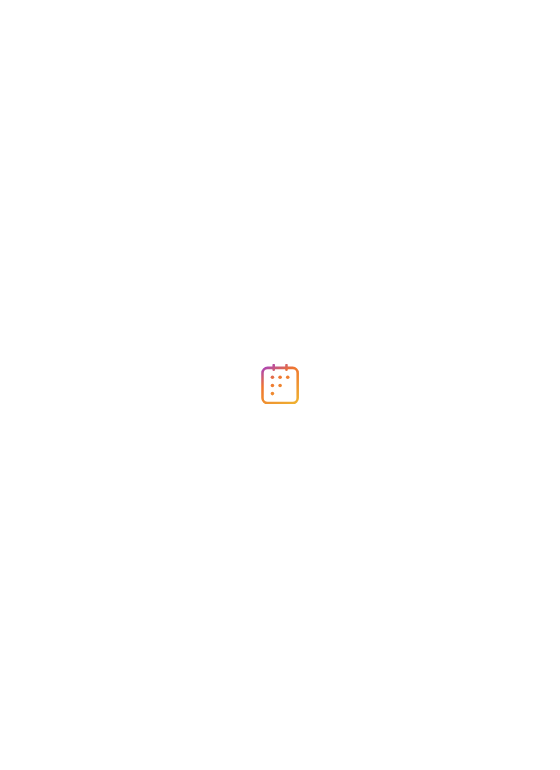 scroll, scrollTop: 0, scrollLeft: 0, axis: both 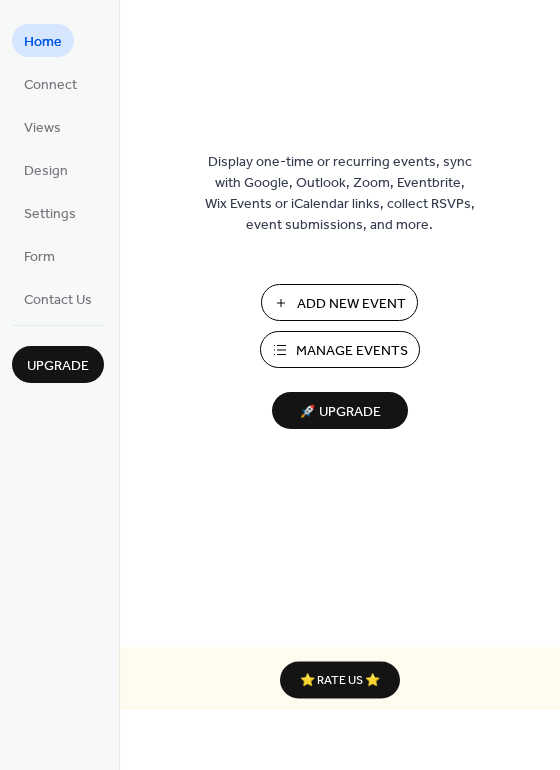 click on "Manage Events" at bounding box center [352, 351] 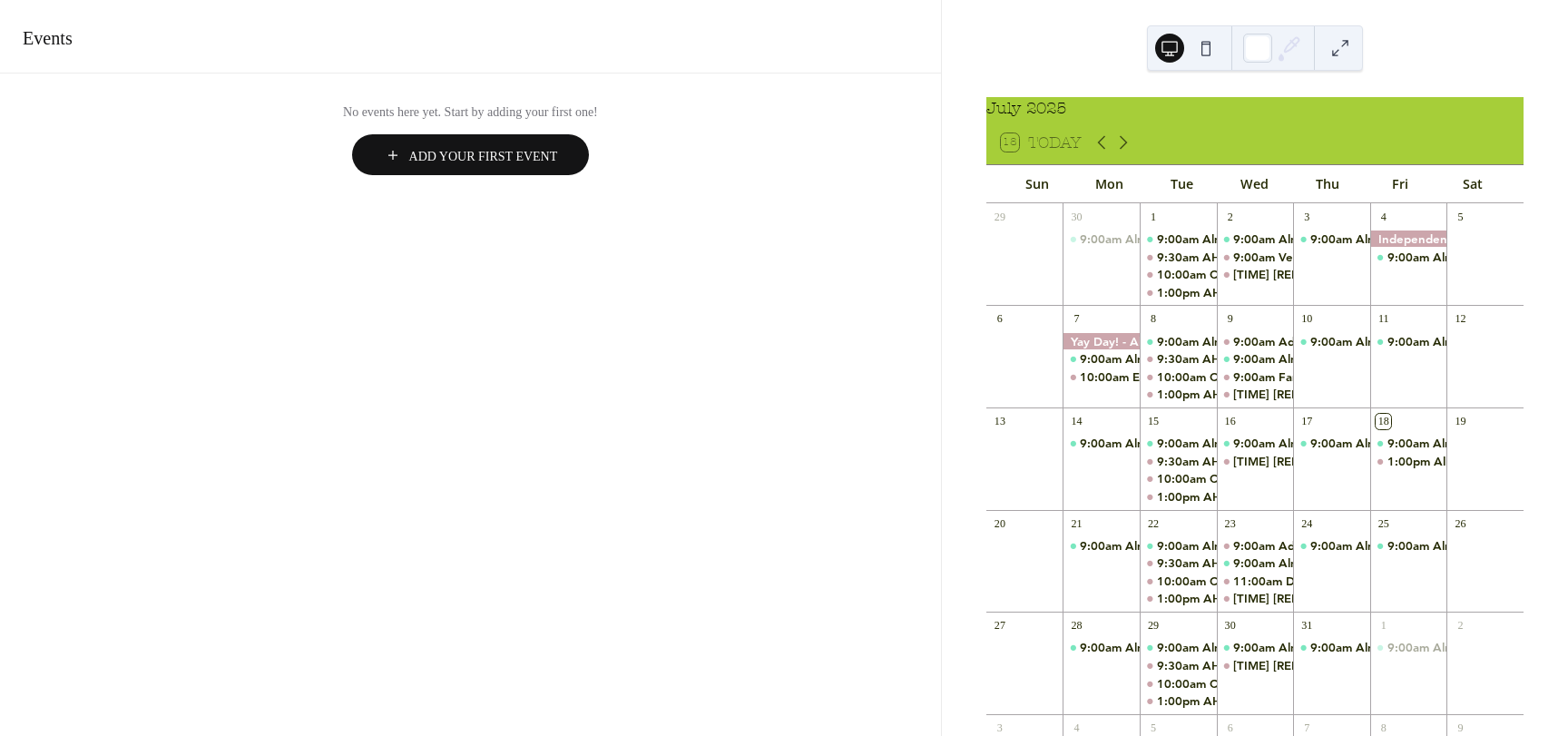 scroll, scrollTop: 0, scrollLeft: 0, axis: both 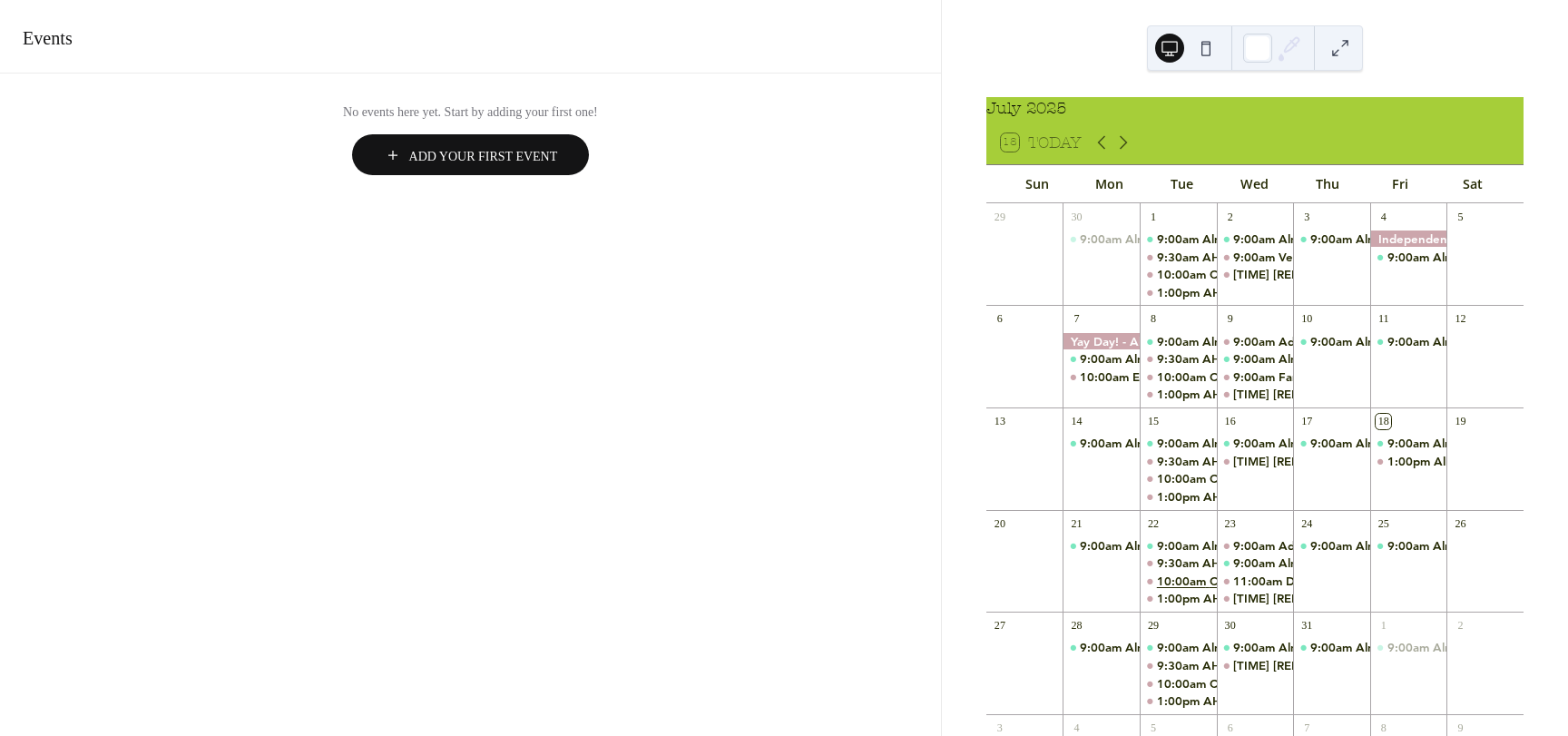 click on "10:00am" at bounding box center (1183, 581) 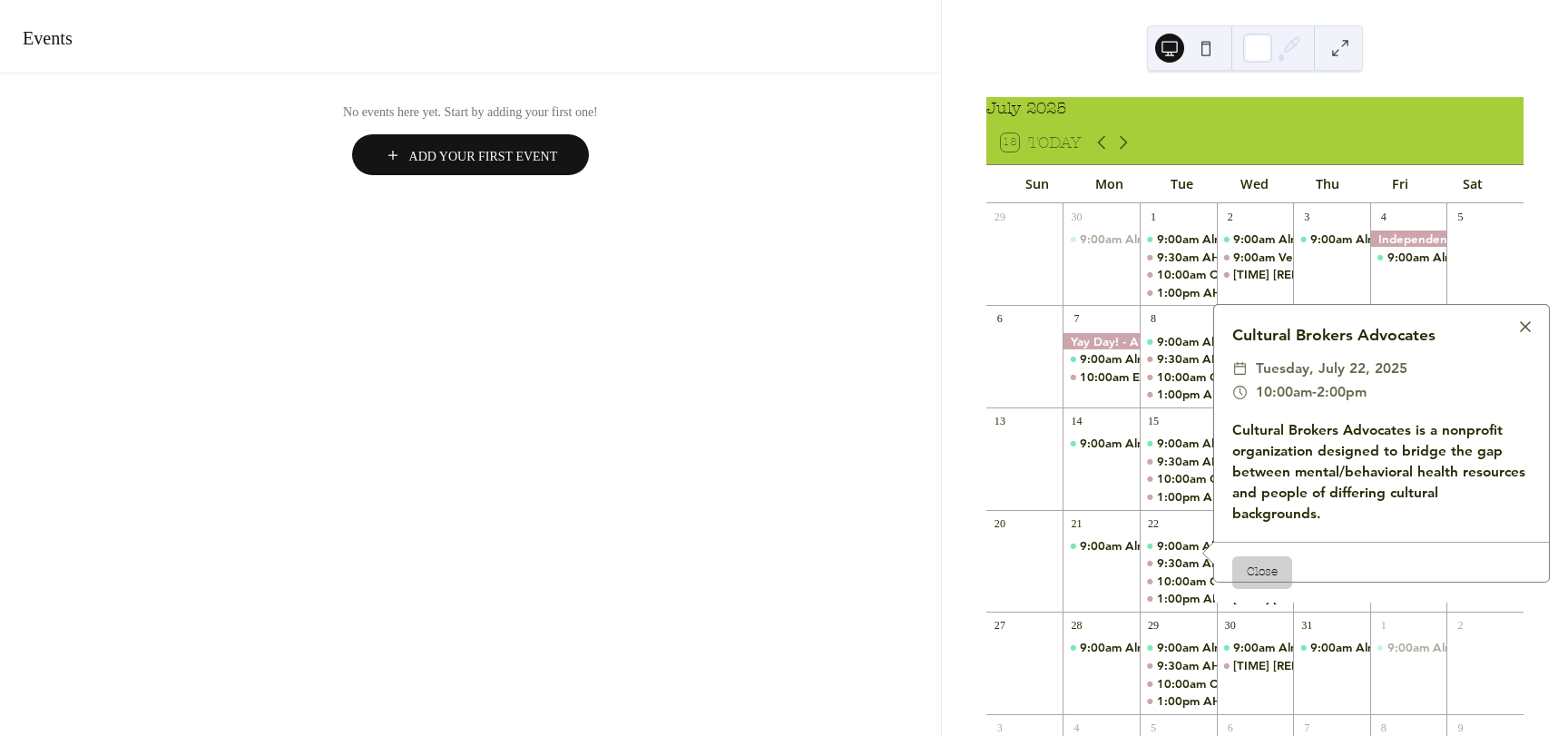 click on "Cultural Brokers Advocates is a nonprofit organization designed to bridge the gap between mental/behavioral health resources and people of differing cultural backgrounds." at bounding box center [1381, 472] 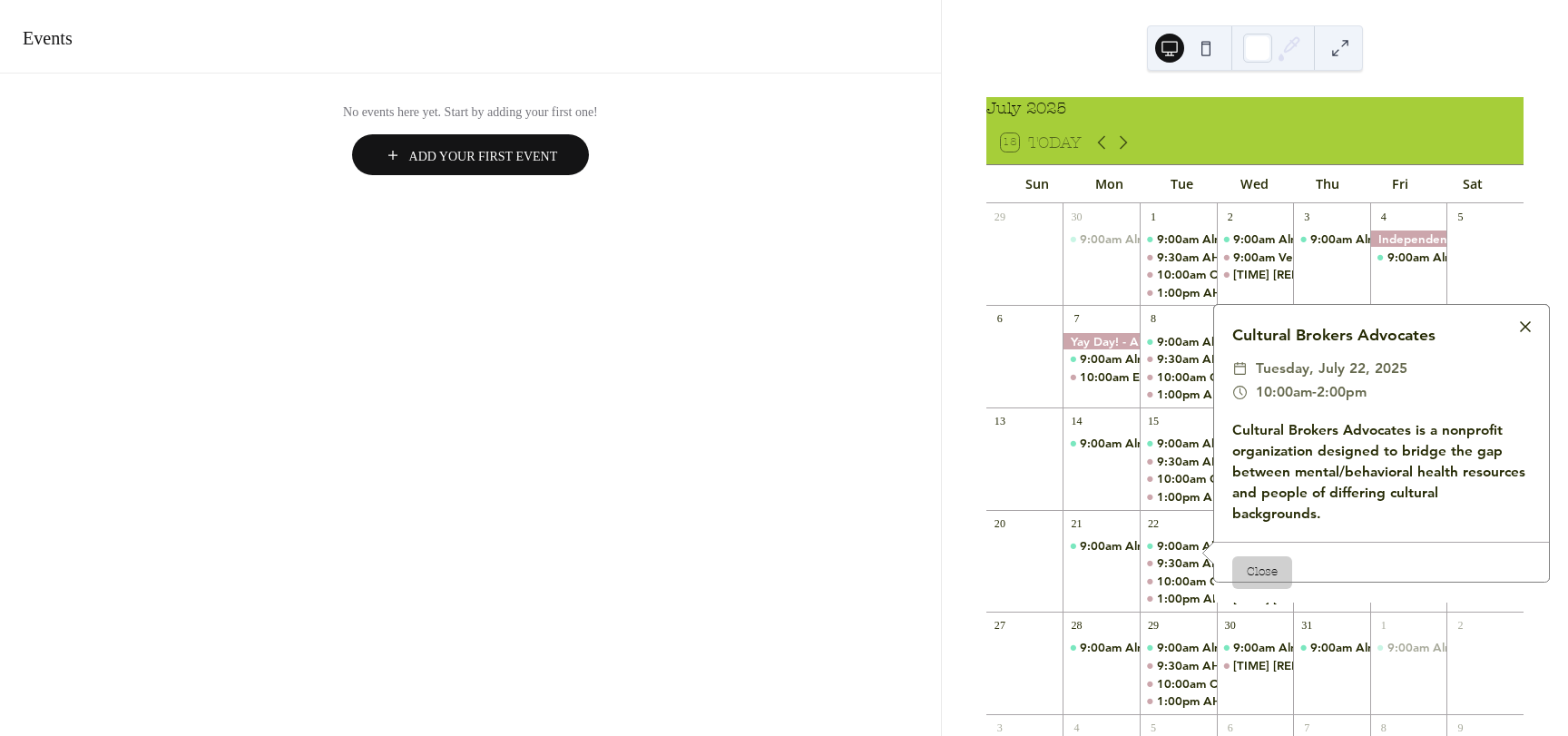 click at bounding box center [1525, 327] 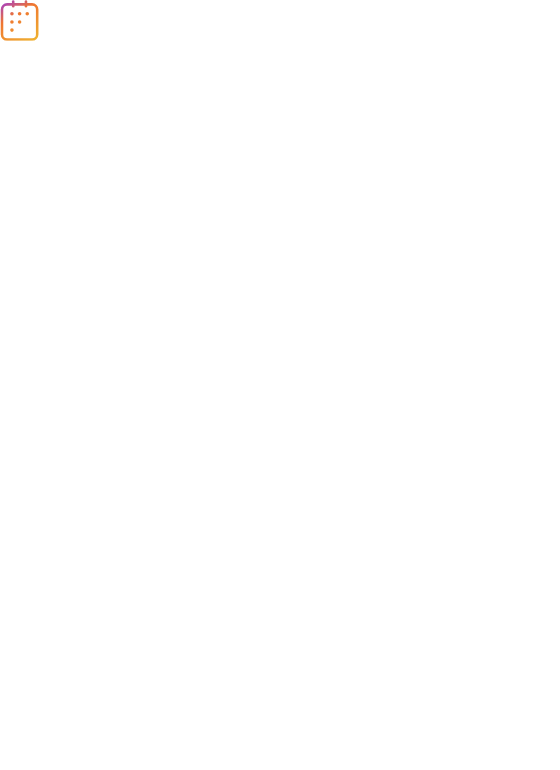 scroll, scrollTop: 0, scrollLeft: 0, axis: both 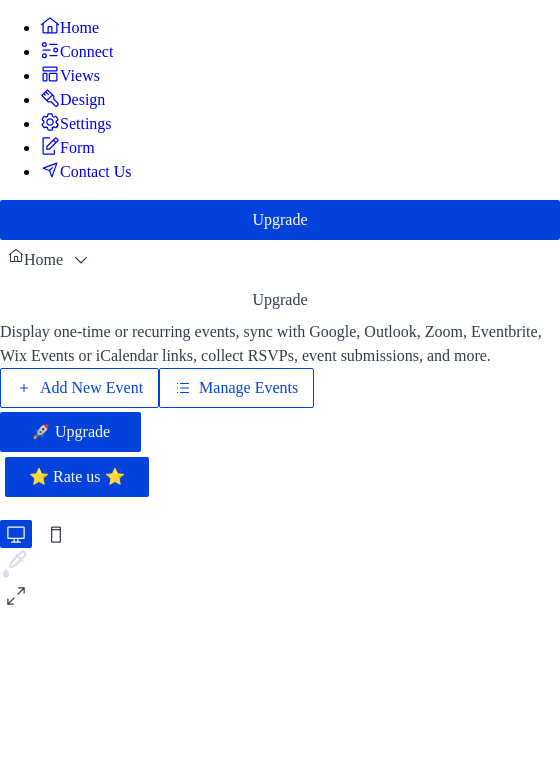 click on "Connect" at bounding box center [86, 52] 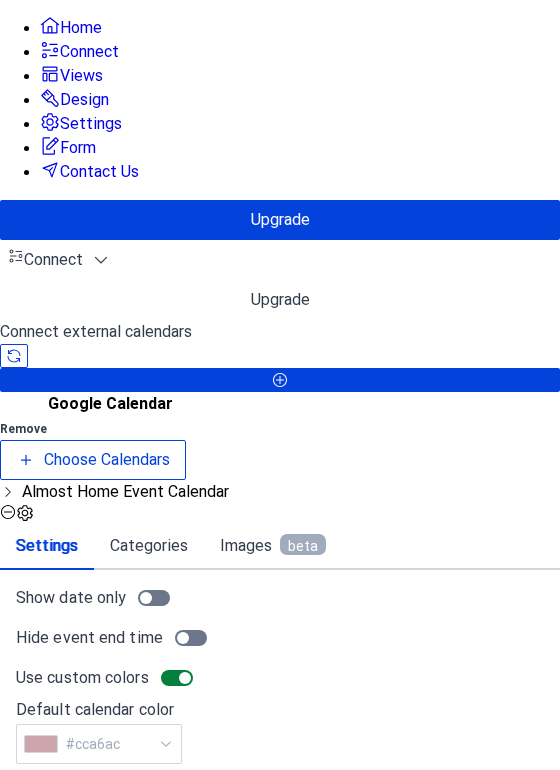 click 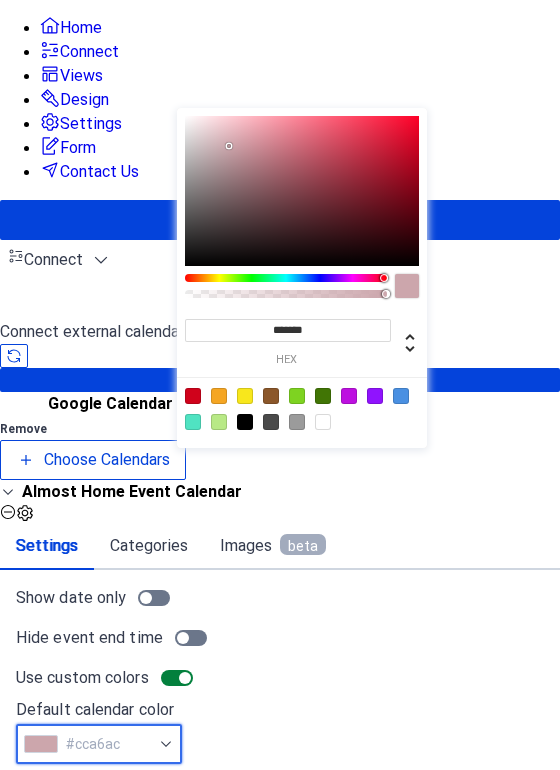 click on "#cca6ac" at bounding box center [99, 744] 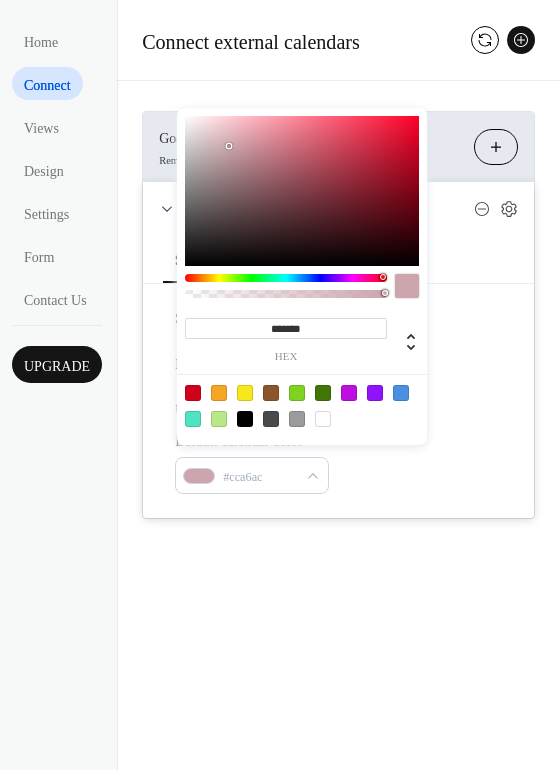 click on "Default calendar color #cca6ac" at bounding box center (338, 462) 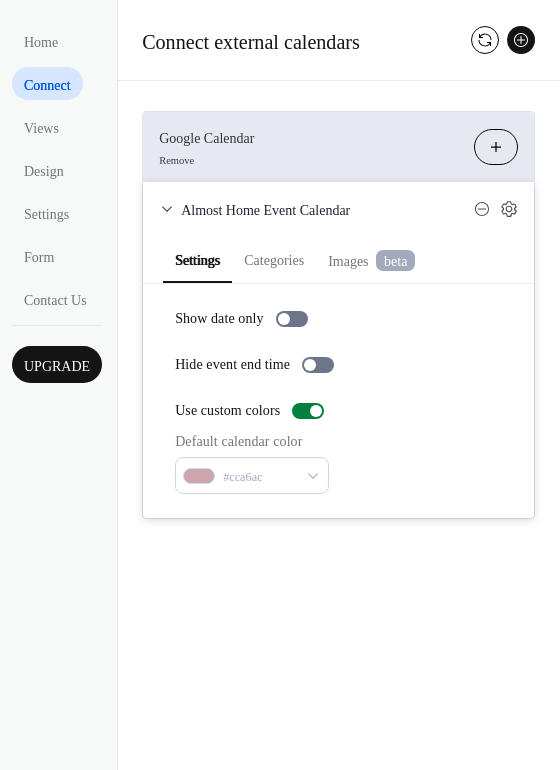 click on "Default calendar color #cca6ac" at bounding box center (338, 462) 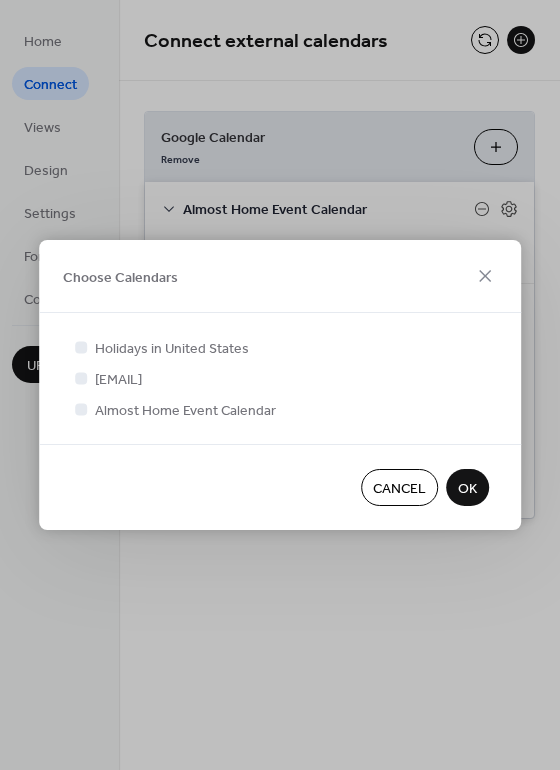 click on "OK" at bounding box center [467, 487] 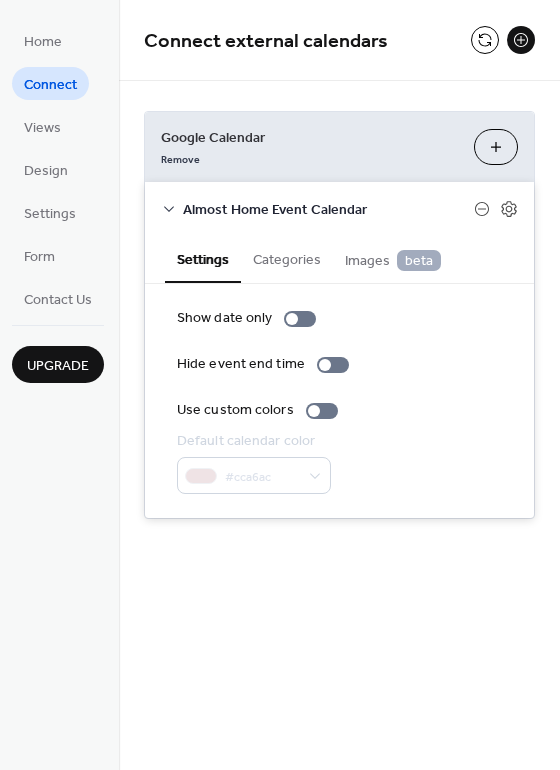 click on "Choose Calendars" at bounding box center [496, 147] 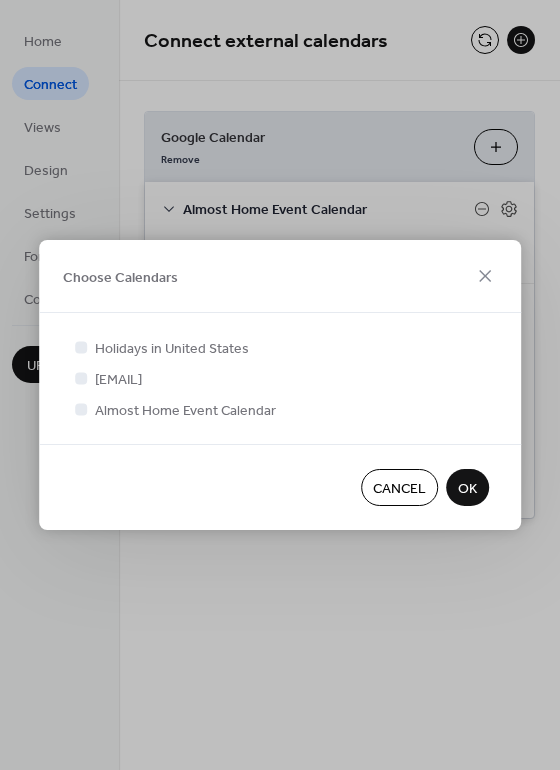 click on "Choose Calendars Holidays in United States [EMAIL] Almost Home Event Calendar Cancel OK" at bounding box center [280, 385] 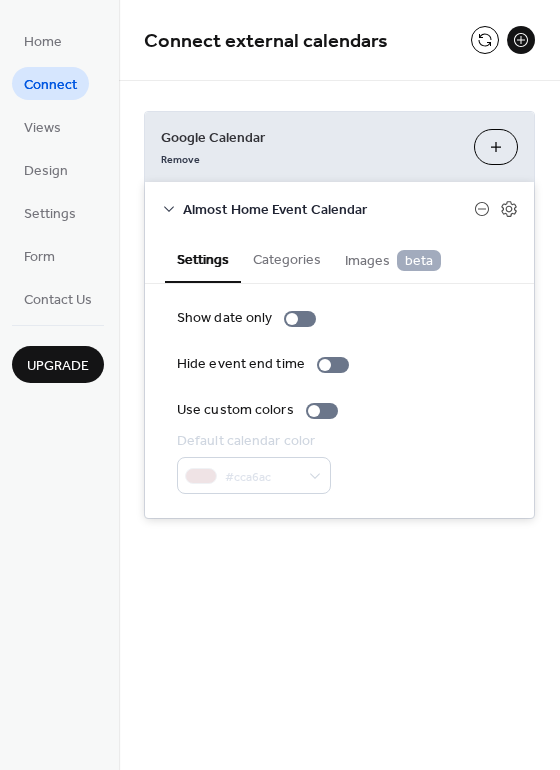 click on "Google Calendar Remove Choose Calendars Almost Home Event Calendar Settings Categories Images   beta Show date only Hide event end time Use custom colors Default calendar color #cca6ac The categories listed here will apply to all events imported from this source. No categories added yet. Add Category  🔒 When first enabled, you'll be asked for read-only Google Drive access (view/download only). No edit or delete permissions. Display event attachments as images  🔒" at bounding box center (339, 315) 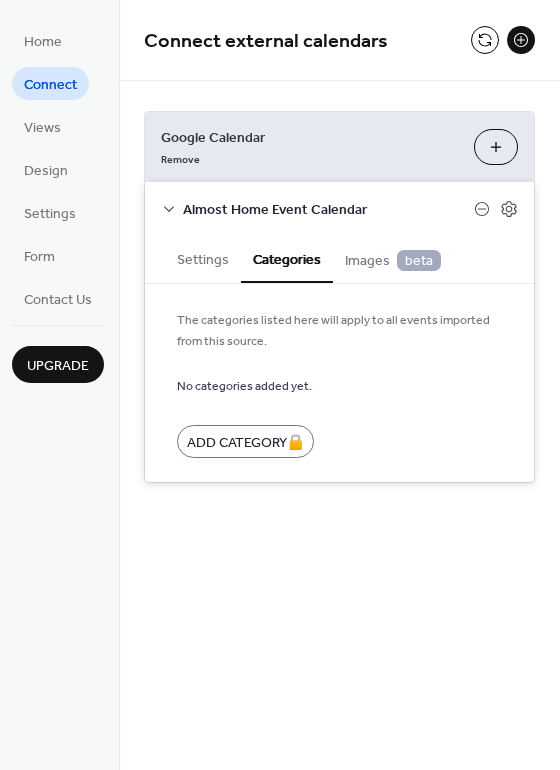 click on "Images   beta" at bounding box center (393, 261) 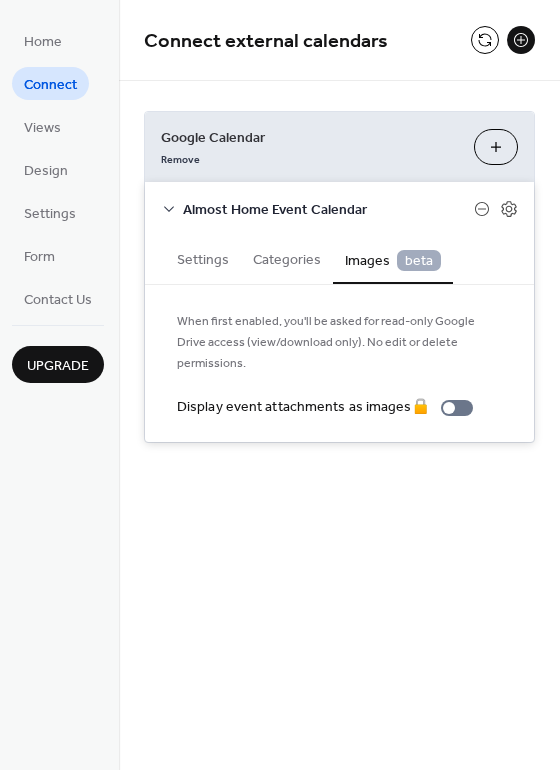 click on "Settings" at bounding box center (203, 258) 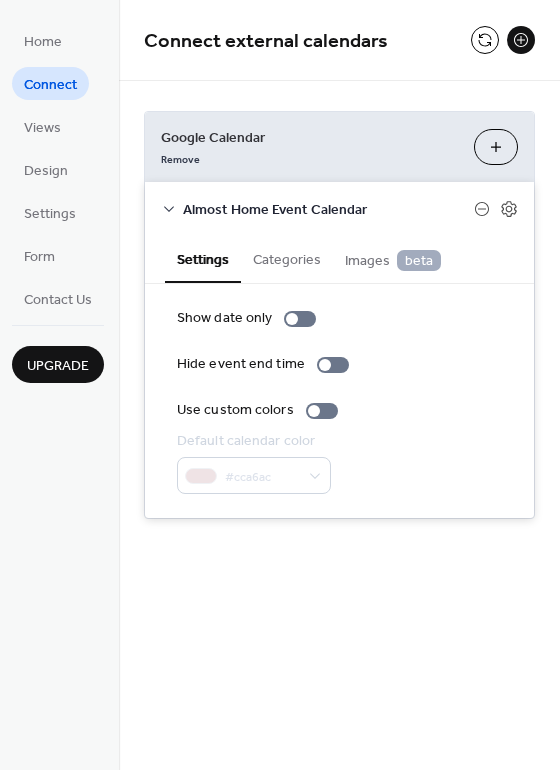click on "#cca6ac" at bounding box center (254, 475) 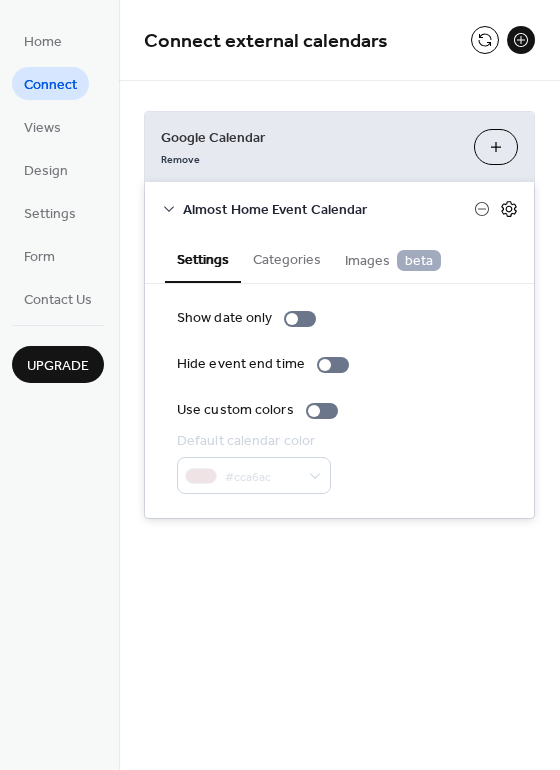 click 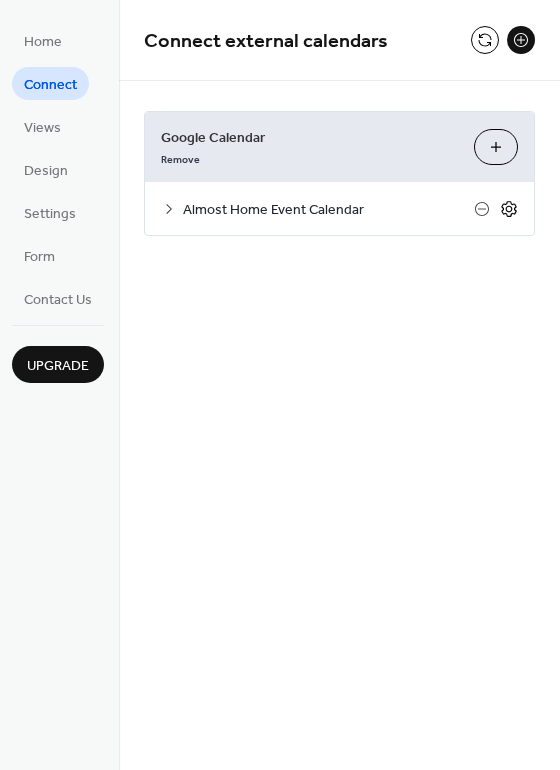 click 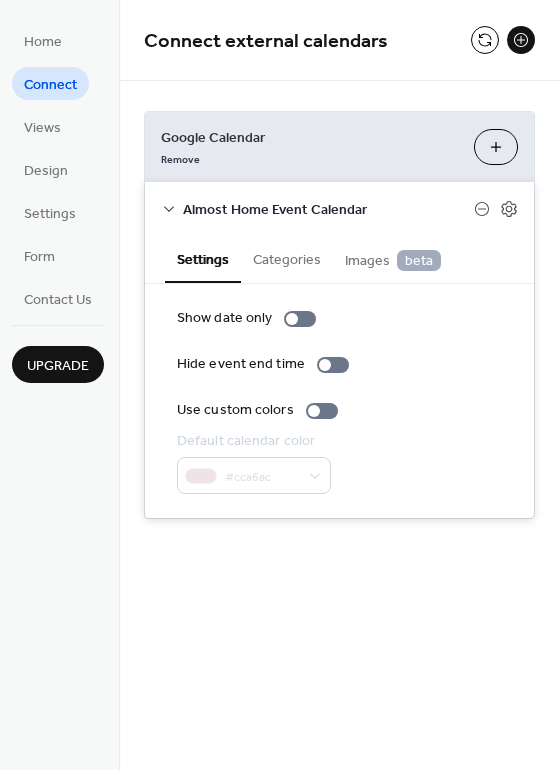 click on "#cca6ac" at bounding box center [254, 475] 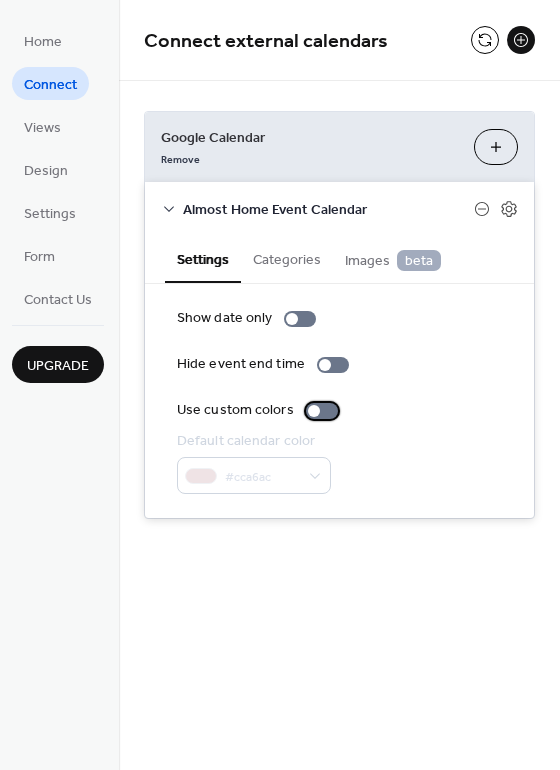 click on "Use custom colors" at bounding box center (235, 410) 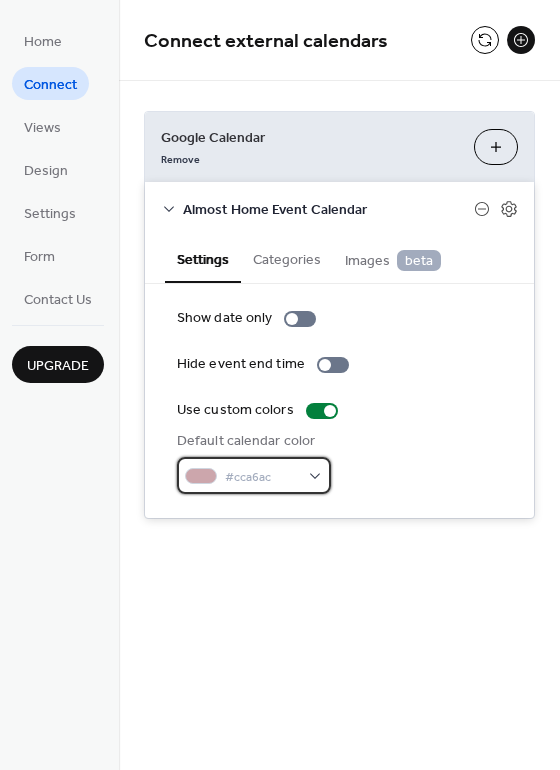 click on "#cca6ac" at bounding box center (254, 475) 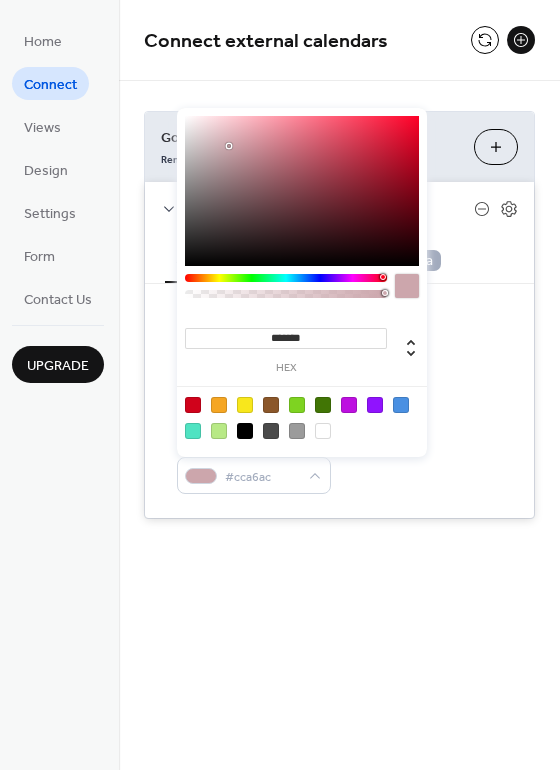 click at bounding box center [286, 278] 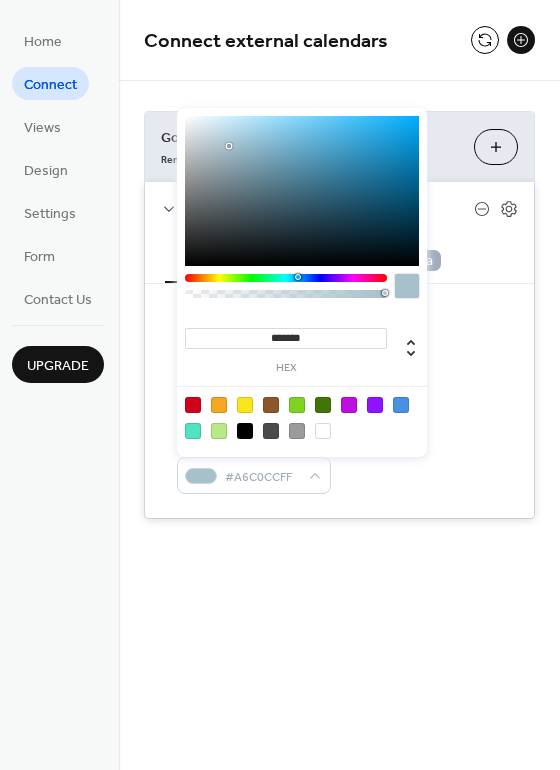 click at bounding box center (302, 191) 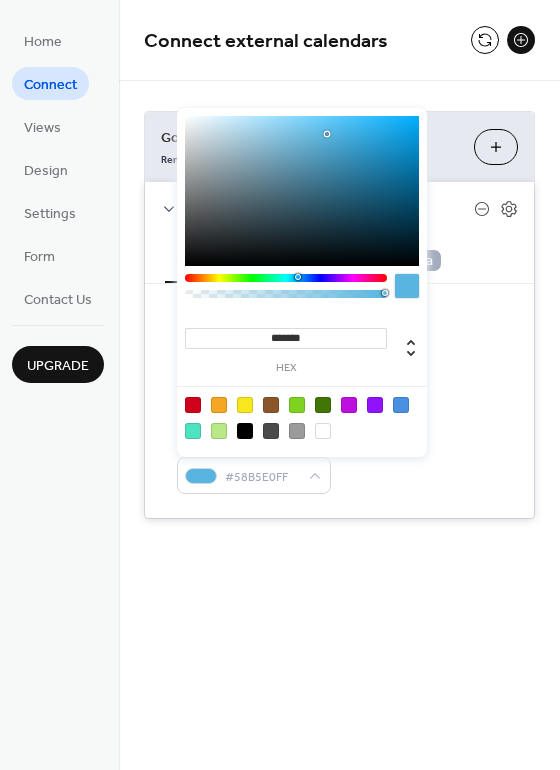 click at bounding box center (302, 191) 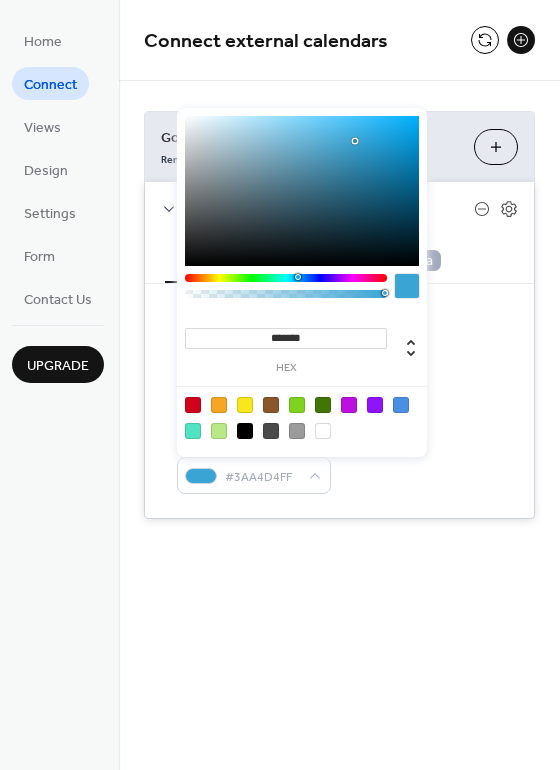 click at bounding box center (302, 191) 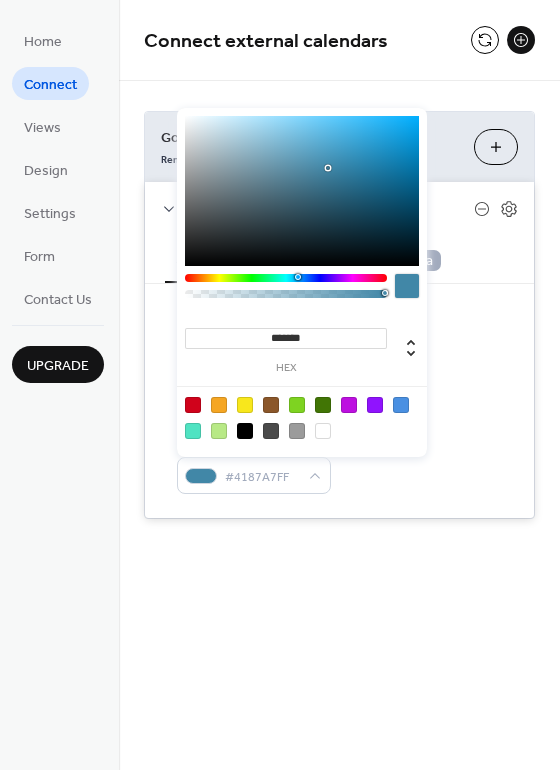 click at bounding box center (302, 191) 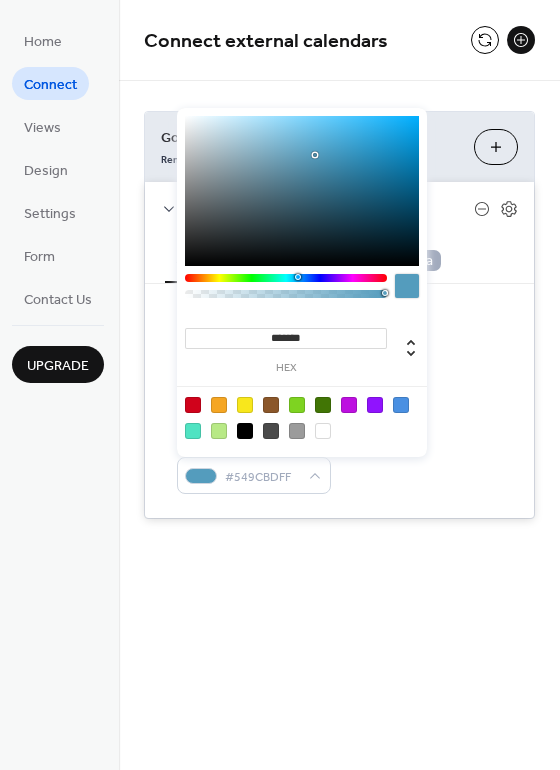 click at bounding box center (302, 191) 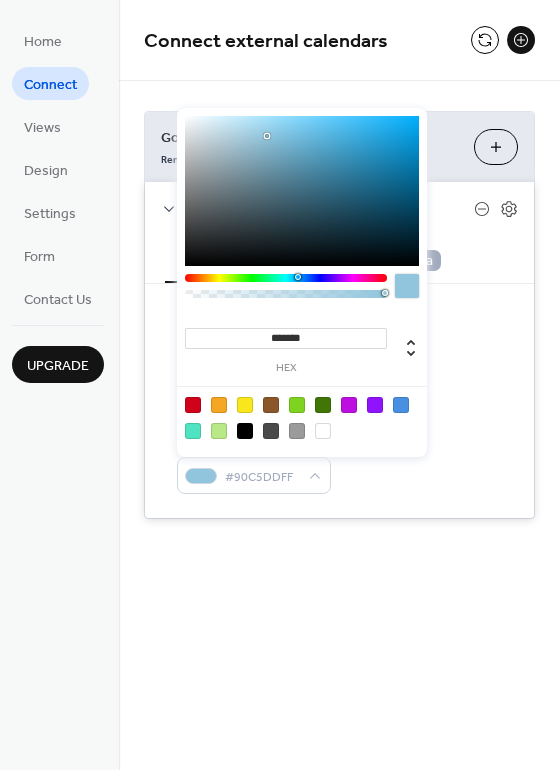 click at bounding box center (302, 191) 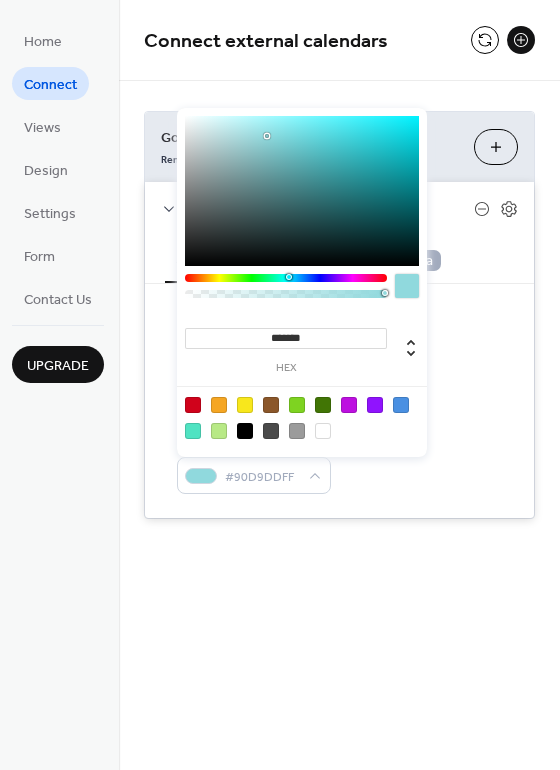 click at bounding box center [286, 278] 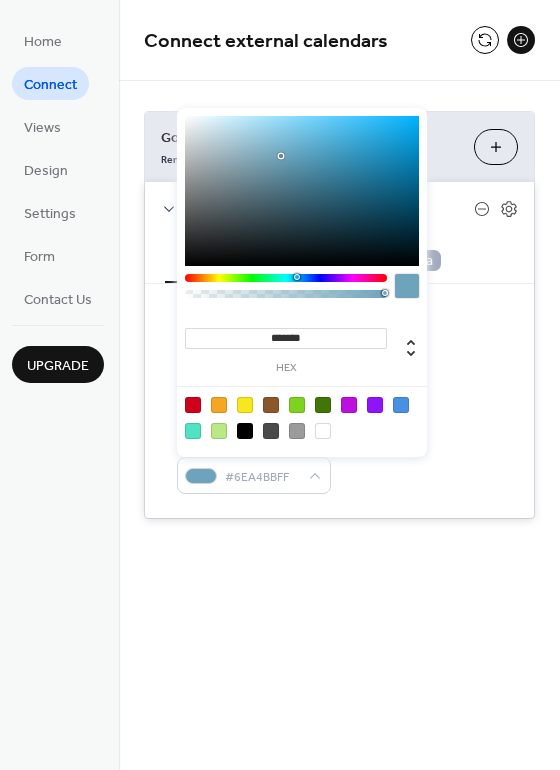 click at bounding box center (302, 191) 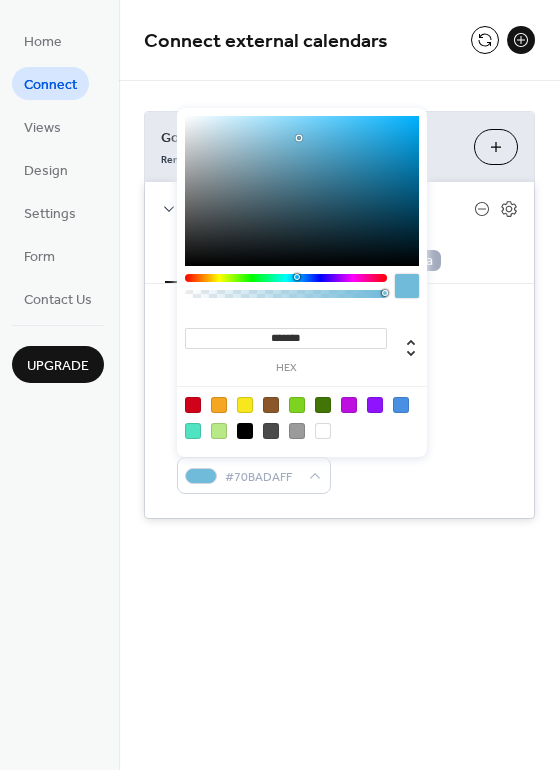 click at bounding box center [302, 191] 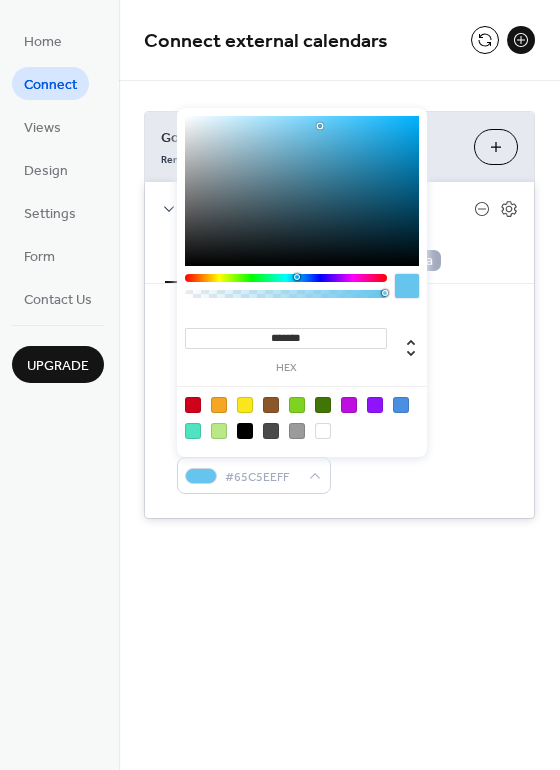 click at bounding box center (286, 278) 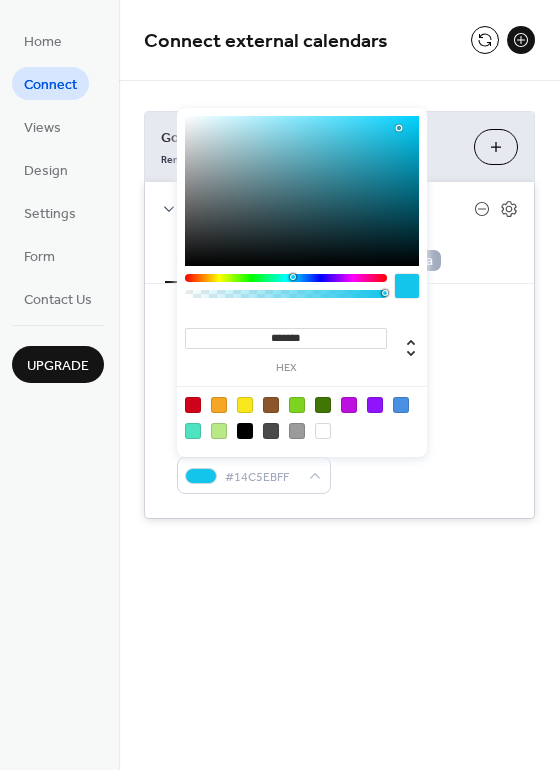 click at bounding box center [302, 191] 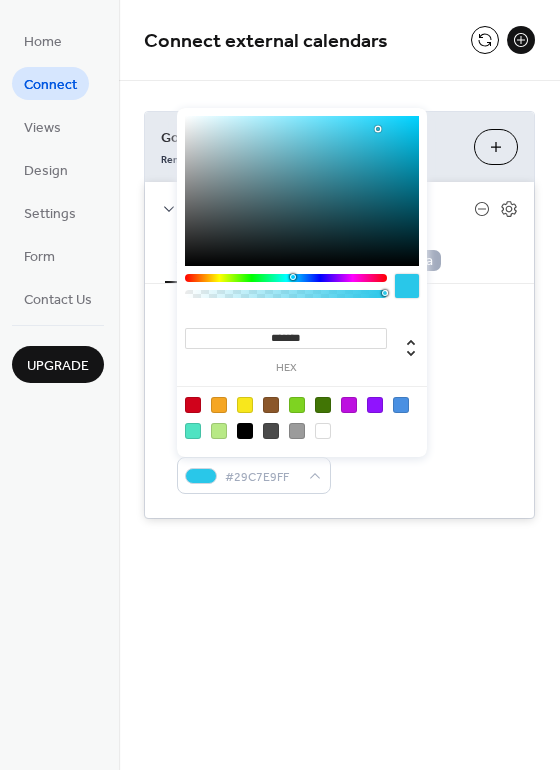 click at bounding box center [302, 191] 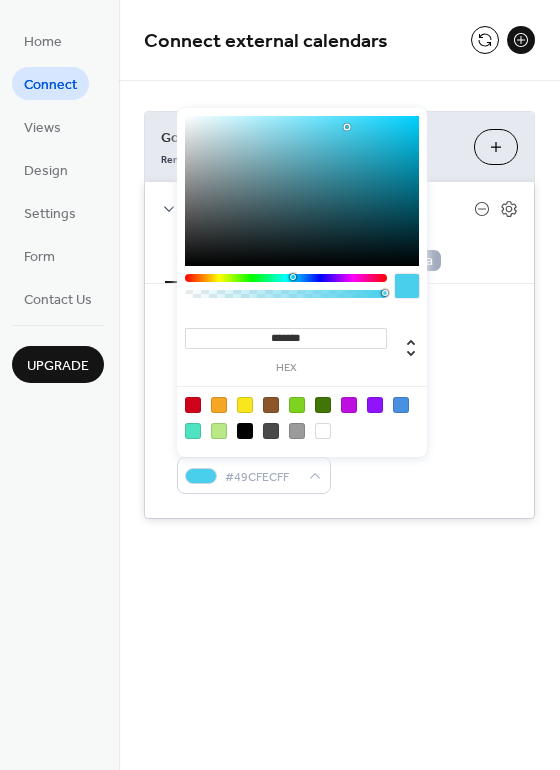 click at bounding box center [302, 191] 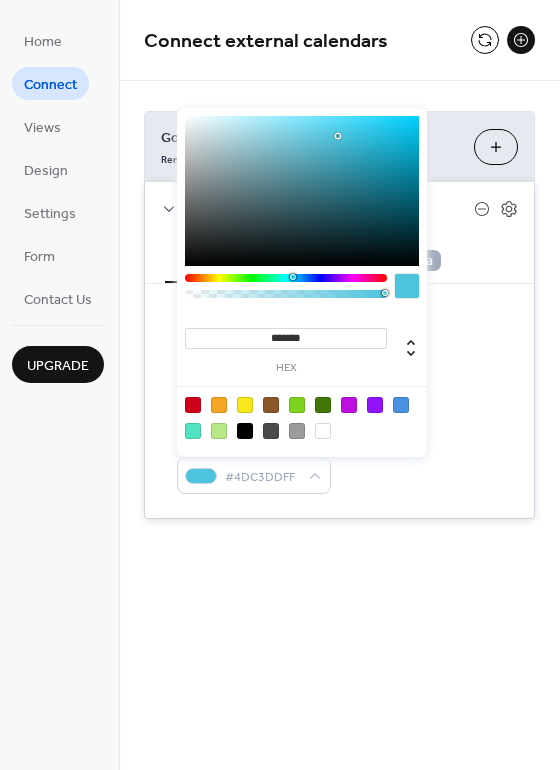 click at bounding box center (302, 191) 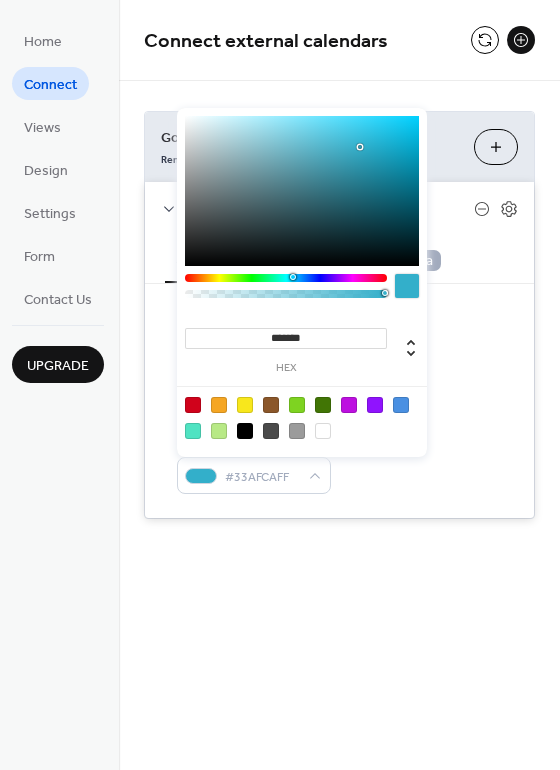 click at bounding box center (302, 191) 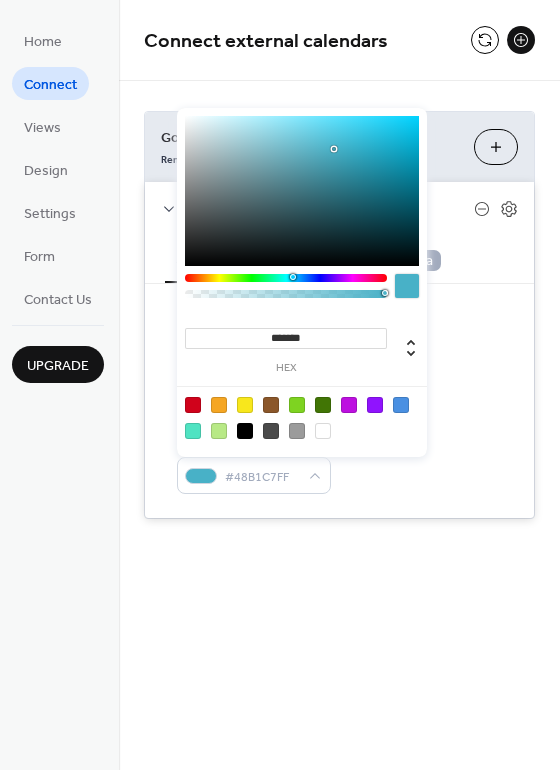 click at bounding box center (302, 191) 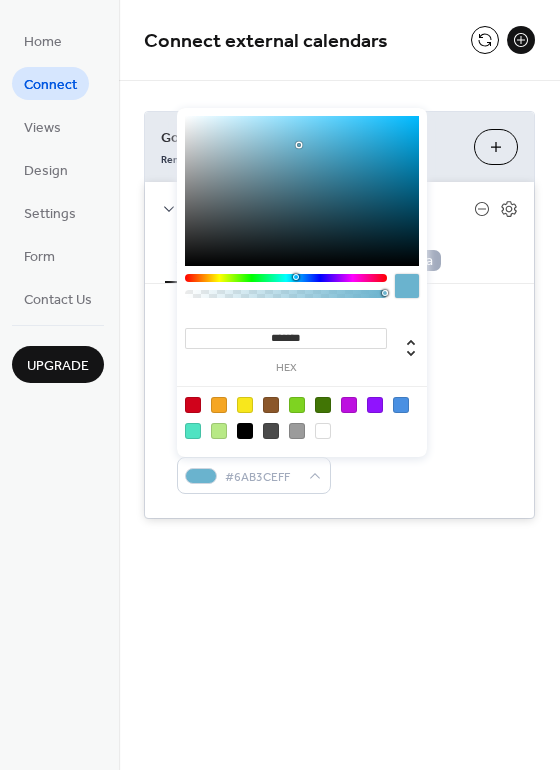 click at bounding box center [286, 278] 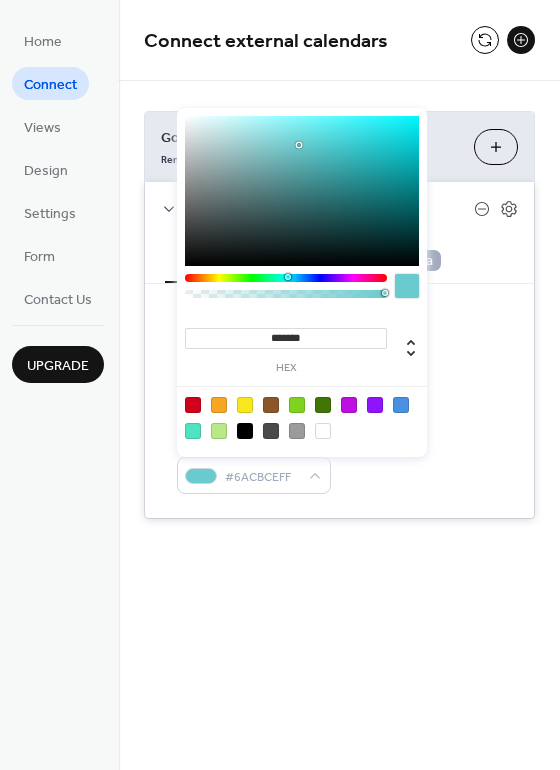 click at bounding box center [286, 278] 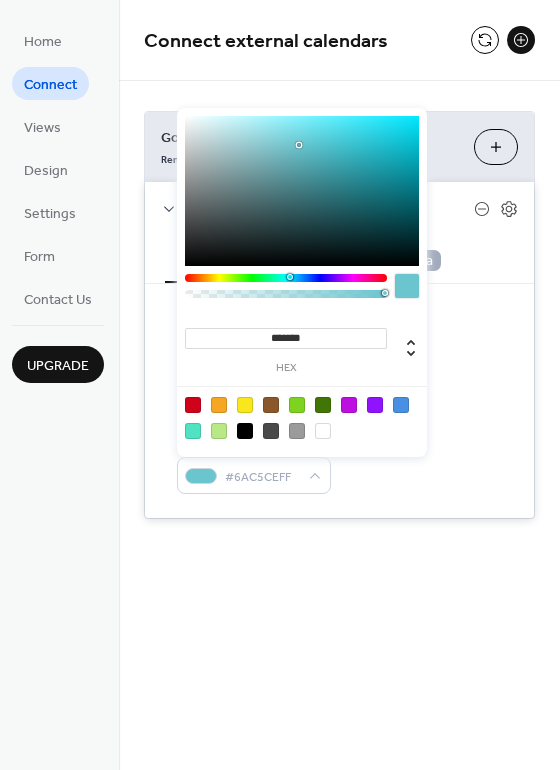 click at bounding box center (290, 277) 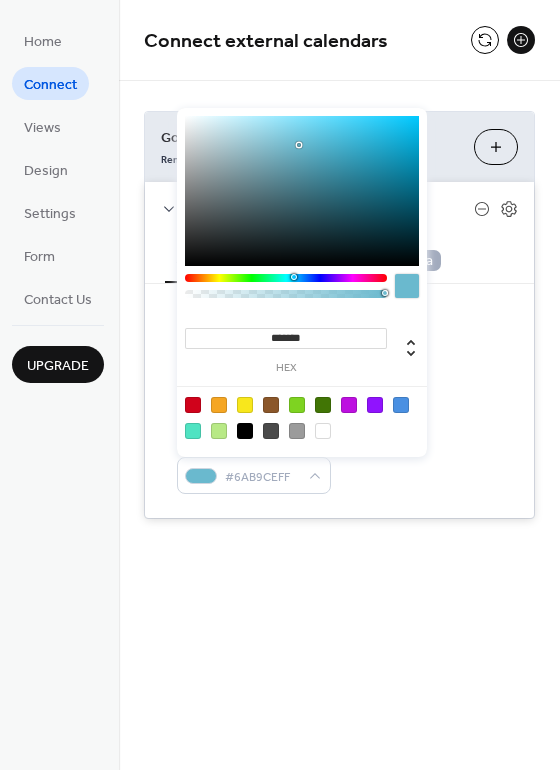 click at bounding box center [296, 277] 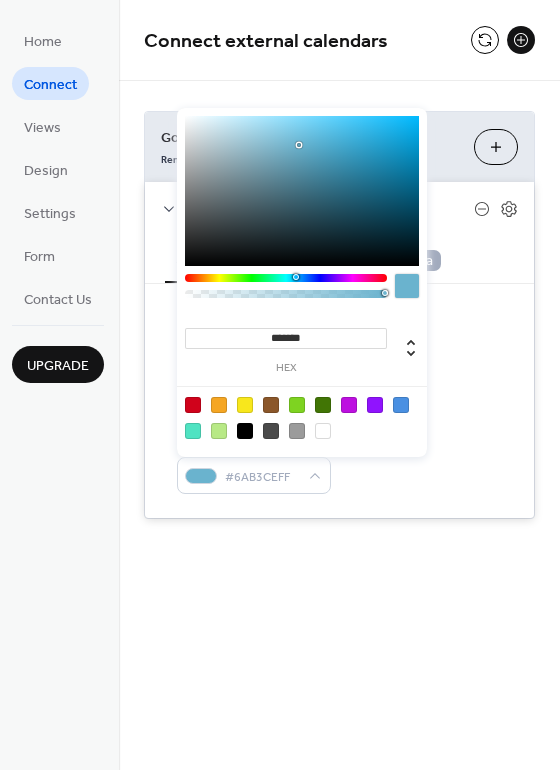 type on "*******" 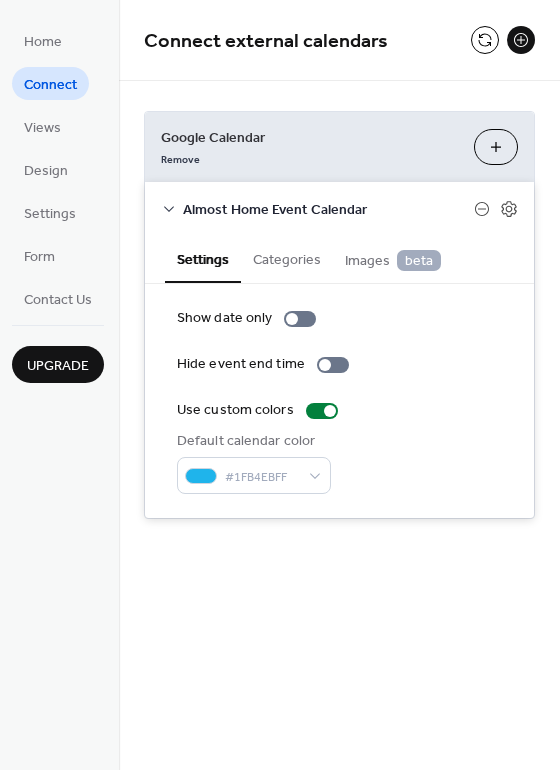 click on "Default calendar color #1FB4EBFF" at bounding box center [339, 462] 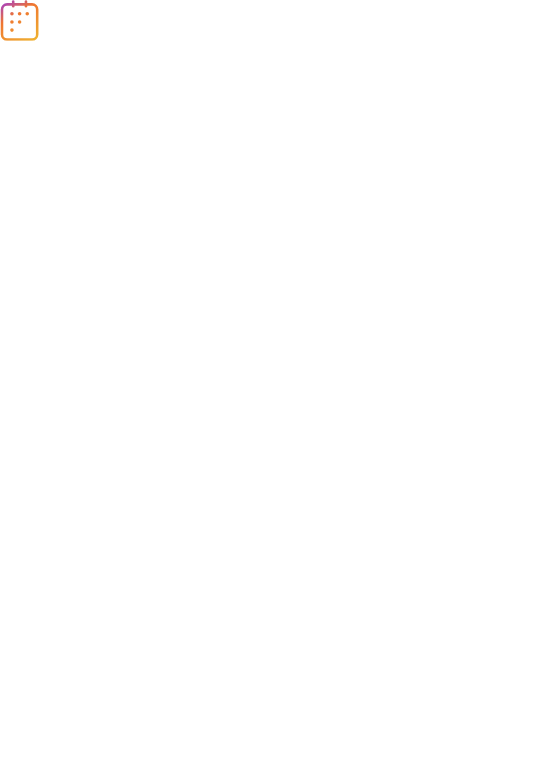 scroll, scrollTop: 0, scrollLeft: 0, axis: both 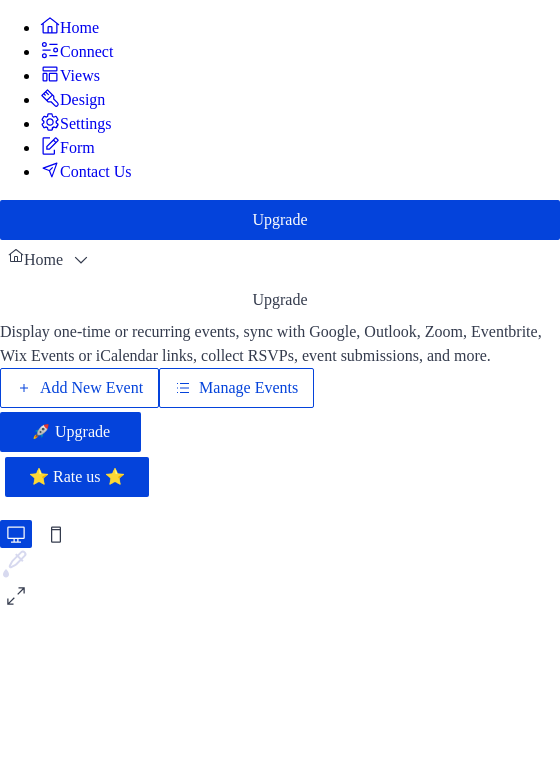 click on "Views" at bounding box center [80, 76] 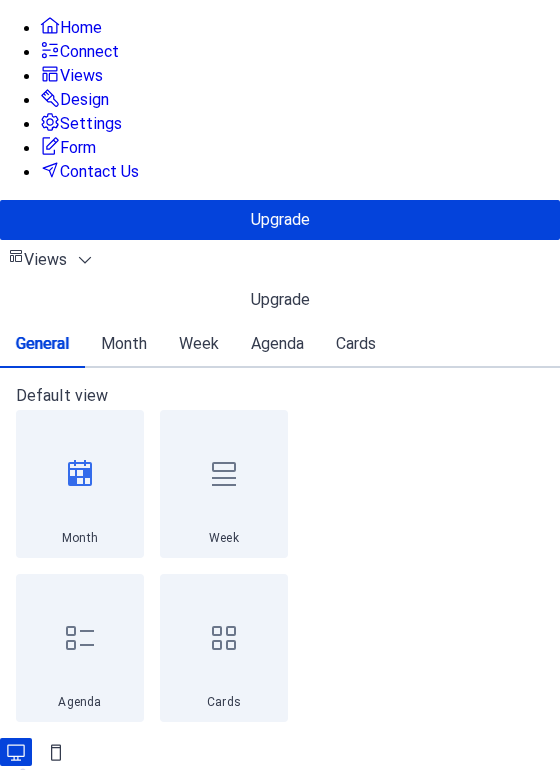 click on "Design" at bounding box center [84, 100] 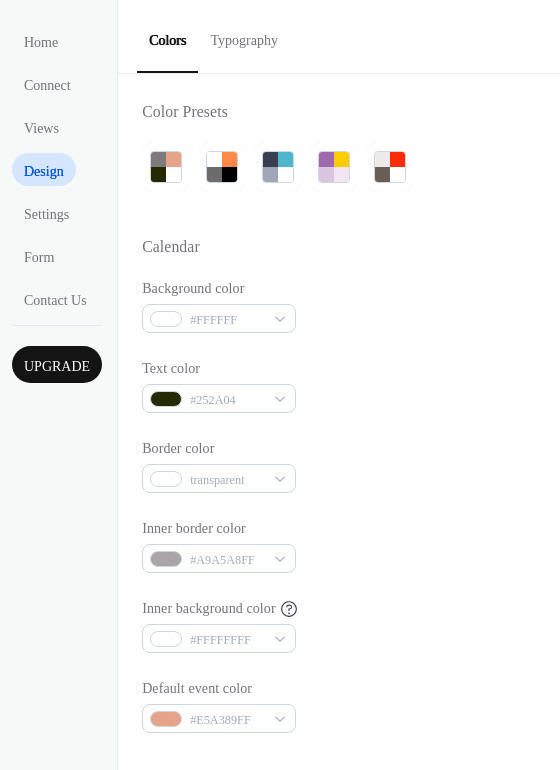 scroll, scrollTop: 0, scrollLeft: 0, axis: both 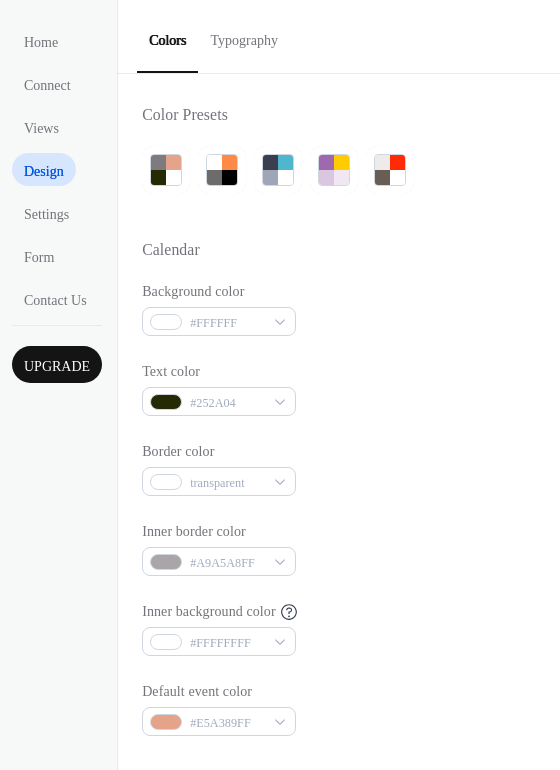 click on "Typography" at bounding box center [251, 35] 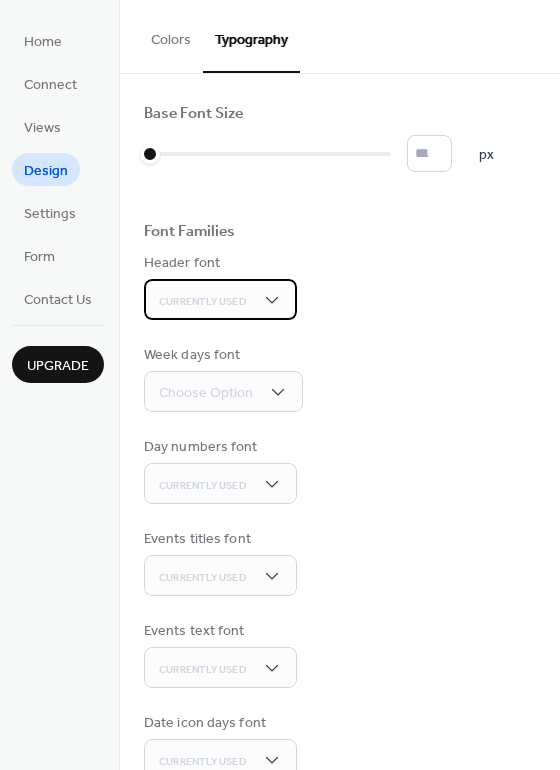 click on "Currently Used" at bounding box center [220, 299] 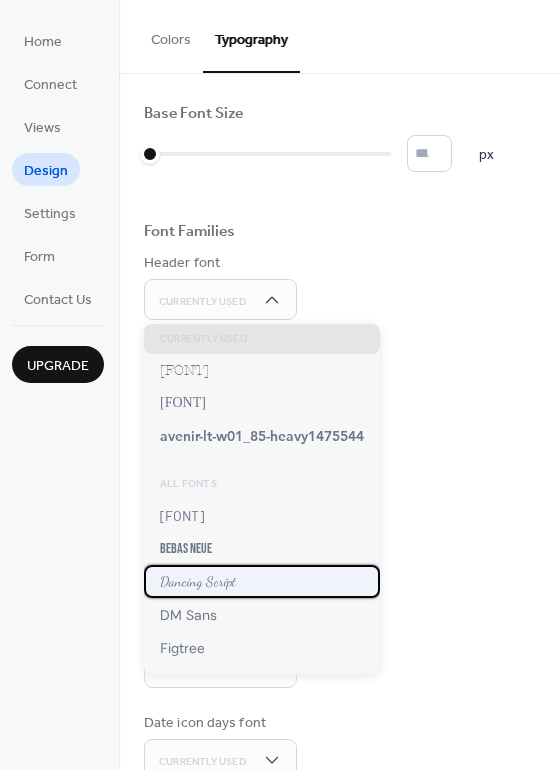 click on "Dancing Script" at bounding box center (262, 581) 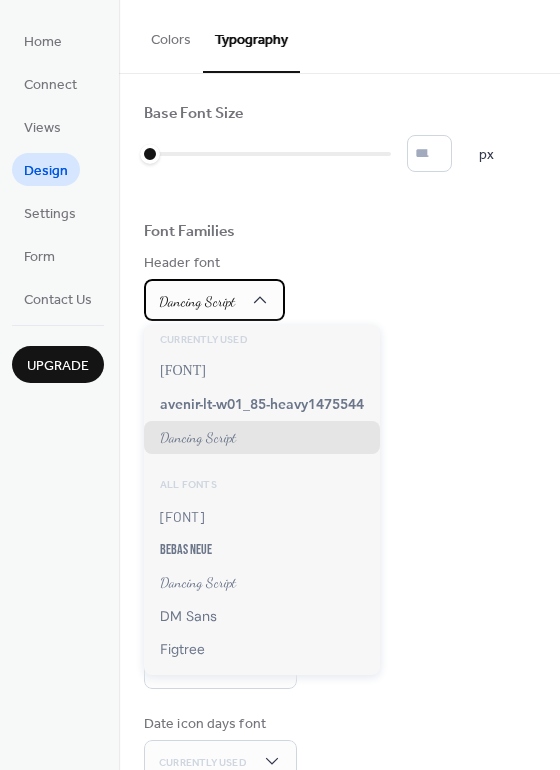 click on "Dancing Script" at bounding box center [214, 300] 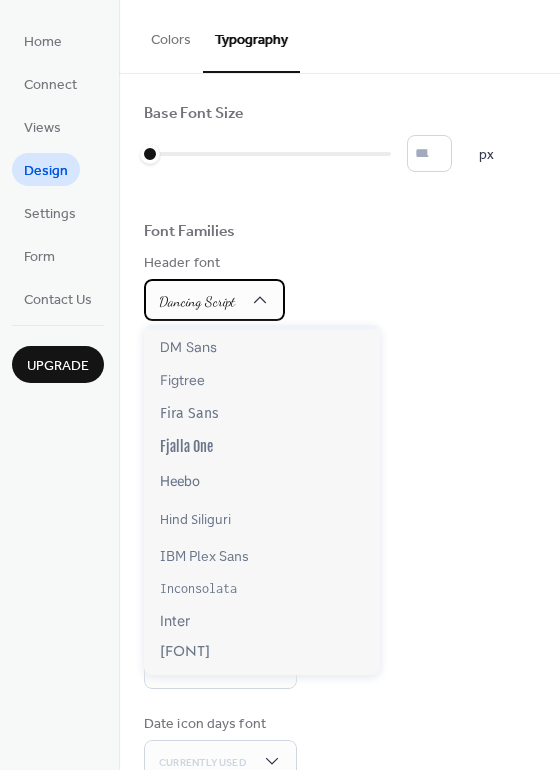 scroll, scrollTop: 300, scrollLeft: 0, axis: vertical 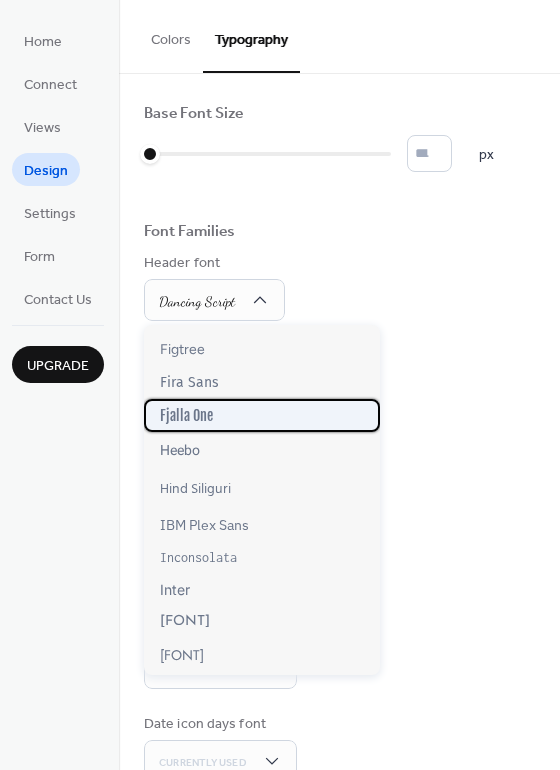 click on "Fjalla One" at bounding box center (262, 415) 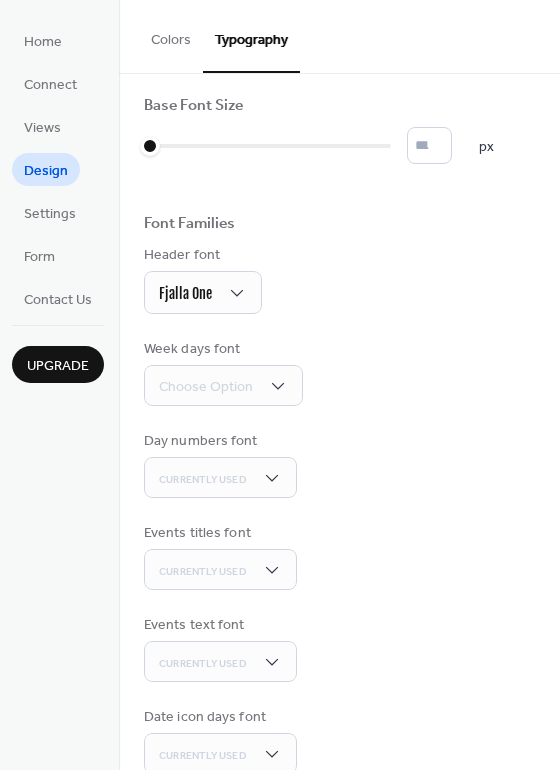 scroll, scrollTop: 0, scrollLeft: 0, axis: both 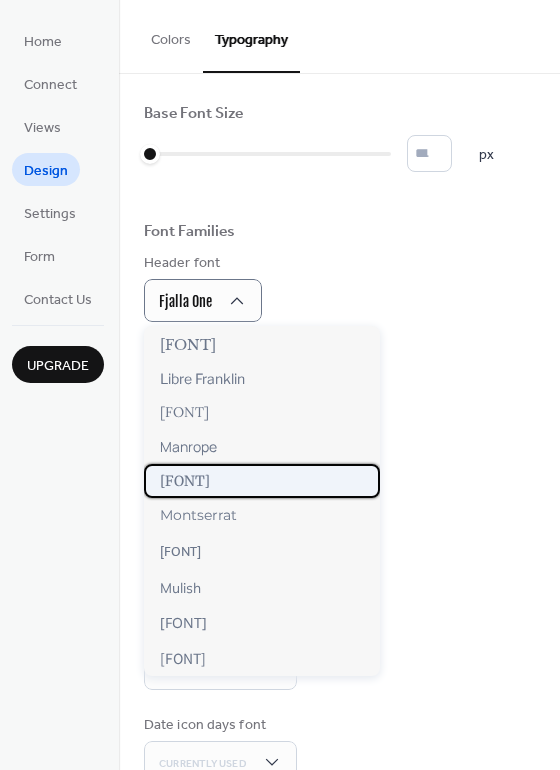click on "Merriweather" at bounding box center (262, 481) 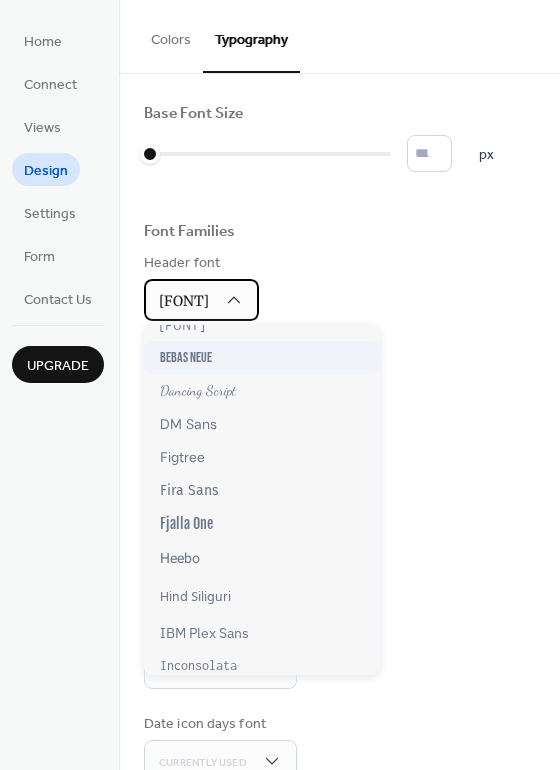 scroll, scrollTop: 200, scrollLeft: 0, axis: vertical 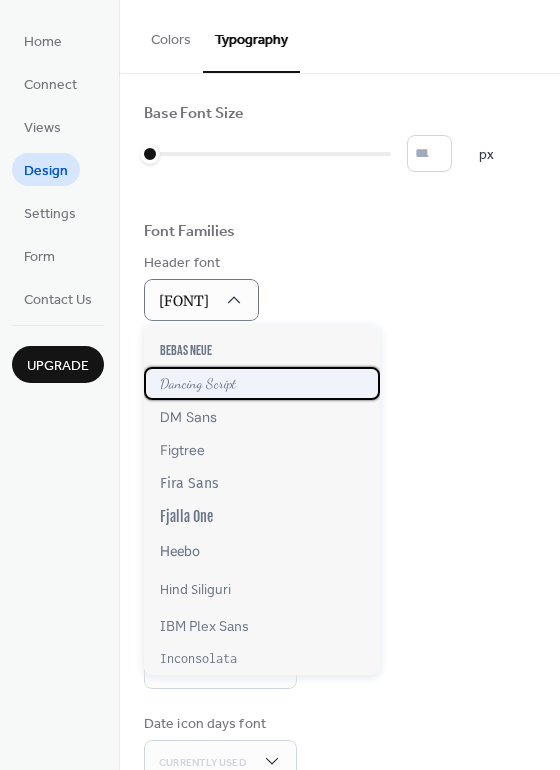 click on "Dancing Script" at bounding box center (262, 383) 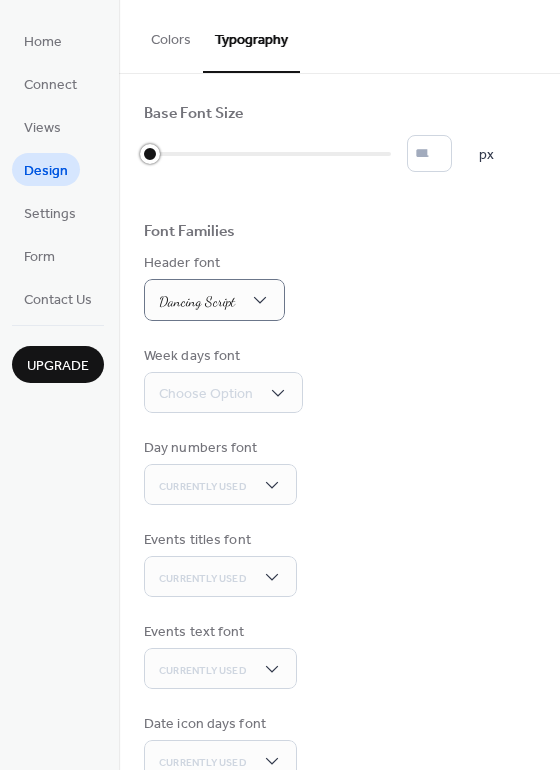 click at bounding box center [150, 154] 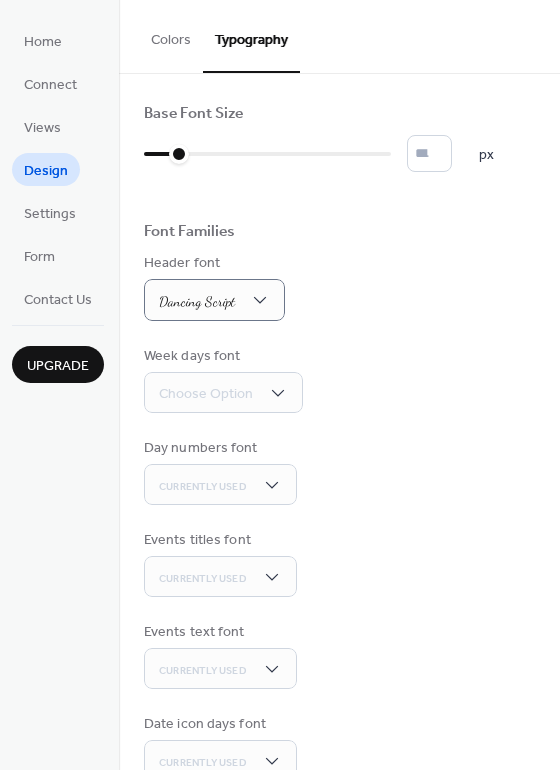 click on "Header font Dancing Script" at bounding box center (339, 287) 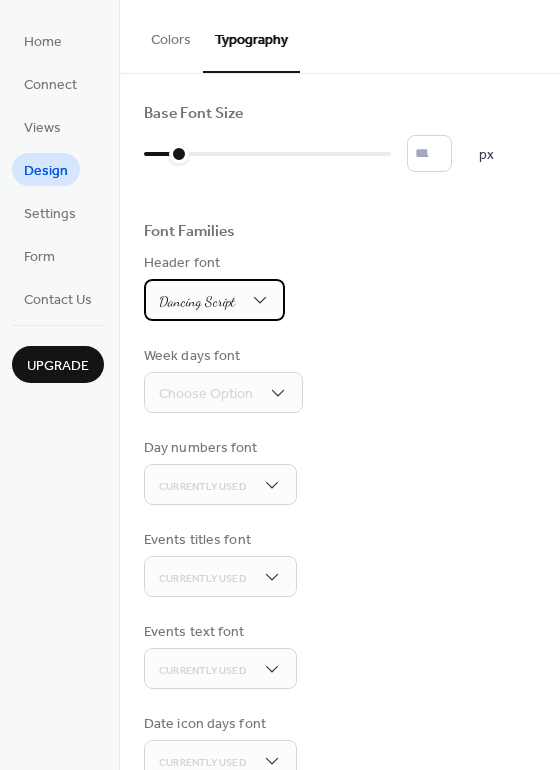 click on "Dancing Script" at bounding box center [214, 300] 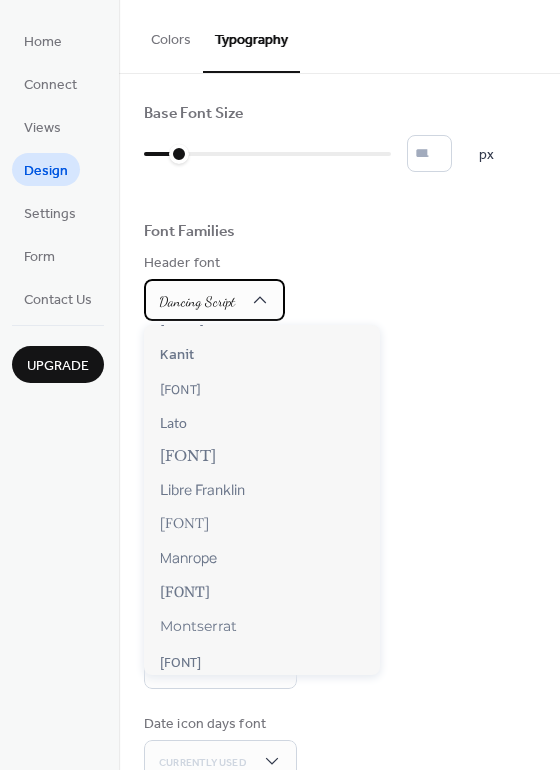 scroll, scrollTop: 700, scrollLeft: 0, axis: vertical 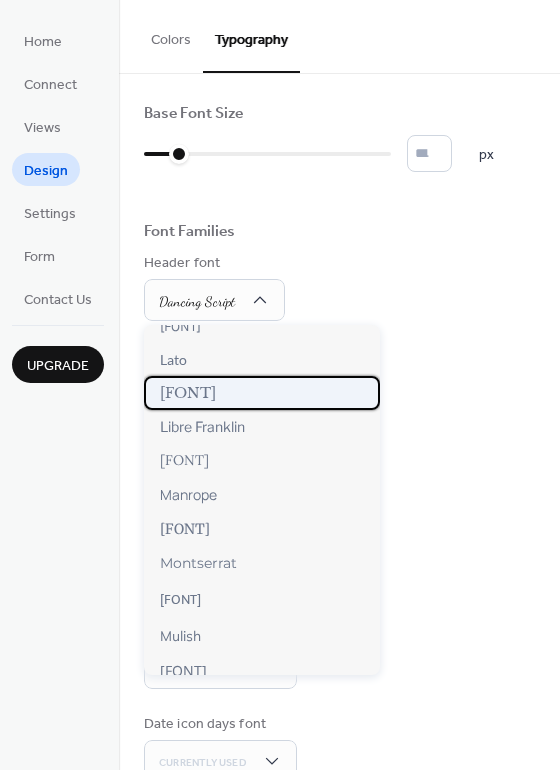 click on "Libre Baskerville" at bounding box center (188, 393) 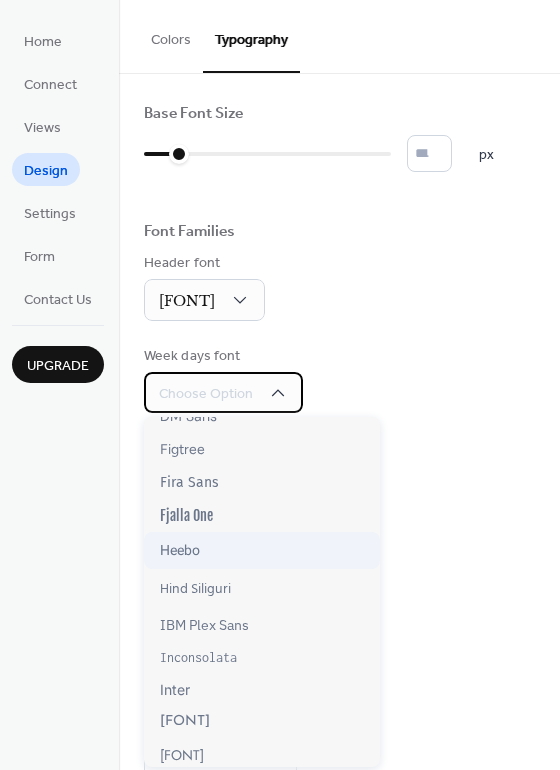 scroll, scrollTop: 300, scrollLeft: 0, axis: vertical 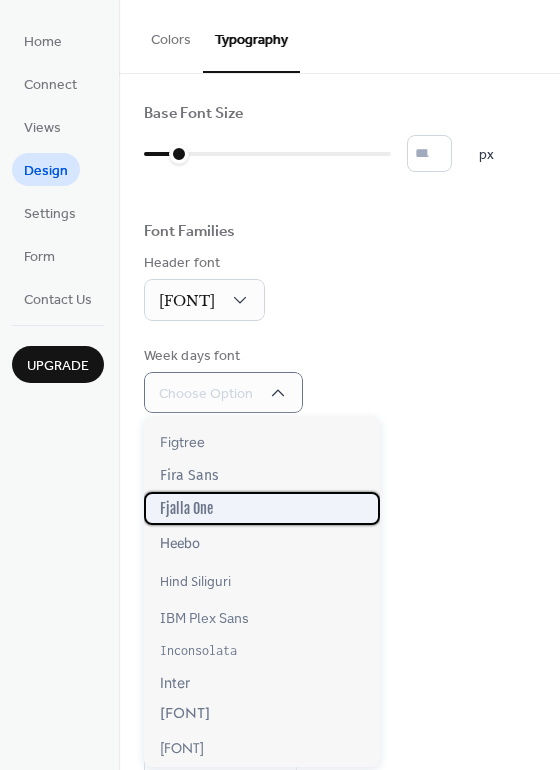 click on "Fjalla One" at bounding box center [262, 508] 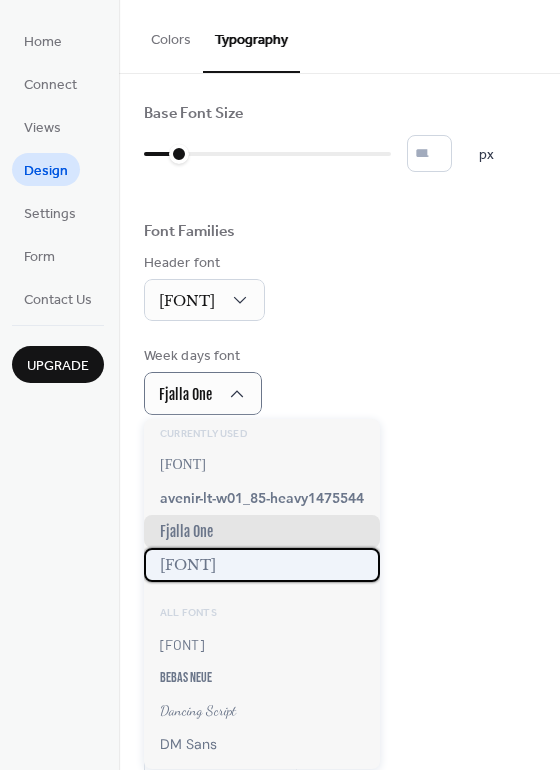 click on "Libre Baskerville" at bounding box center [262, 565] 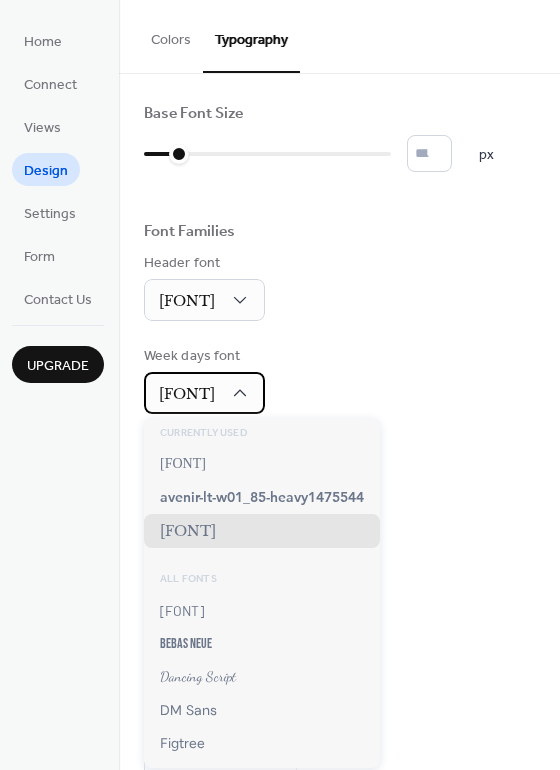 click on "Libre Baskerville" at bounding box center [204, 393] 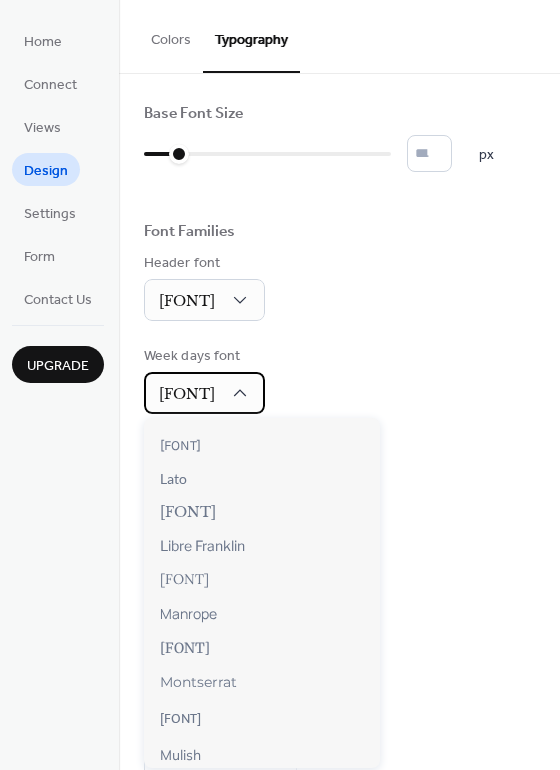 scroll, scrollTop: 900, scrollLeft: 0, axis: vertical 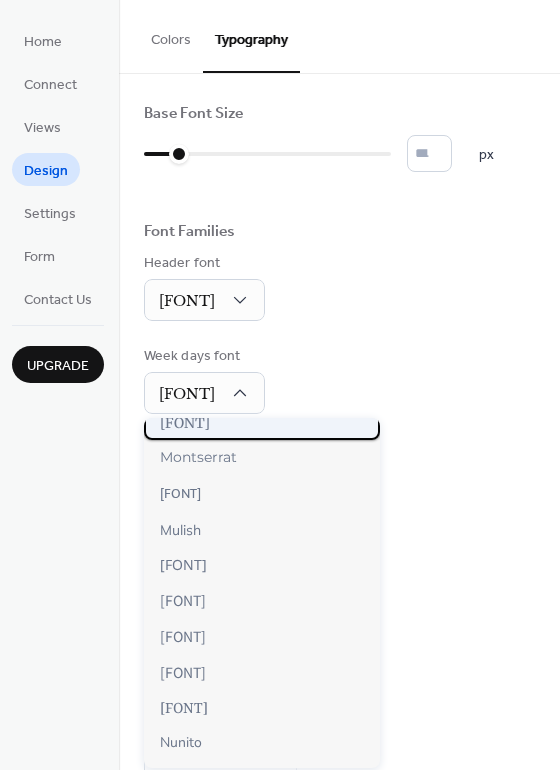 click on "Merriweather" at bounding box center (262, 423) 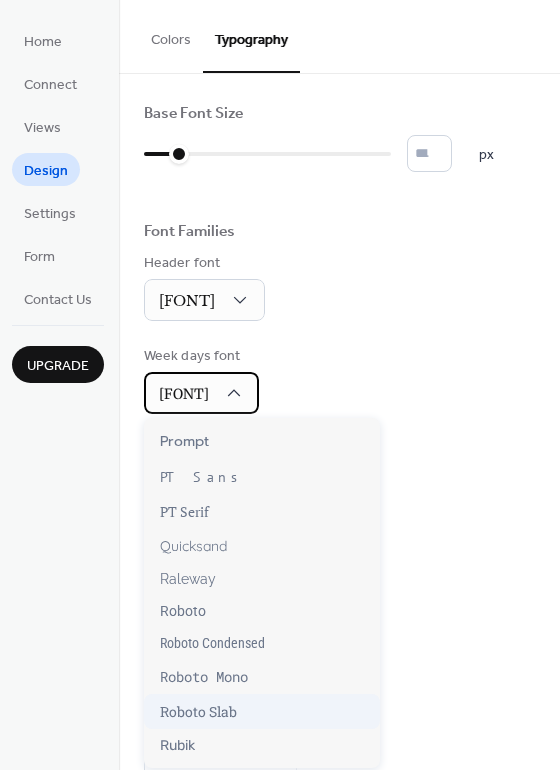 scroll, scrollTop: 1384, scrollLeft: 0, axis: vertical 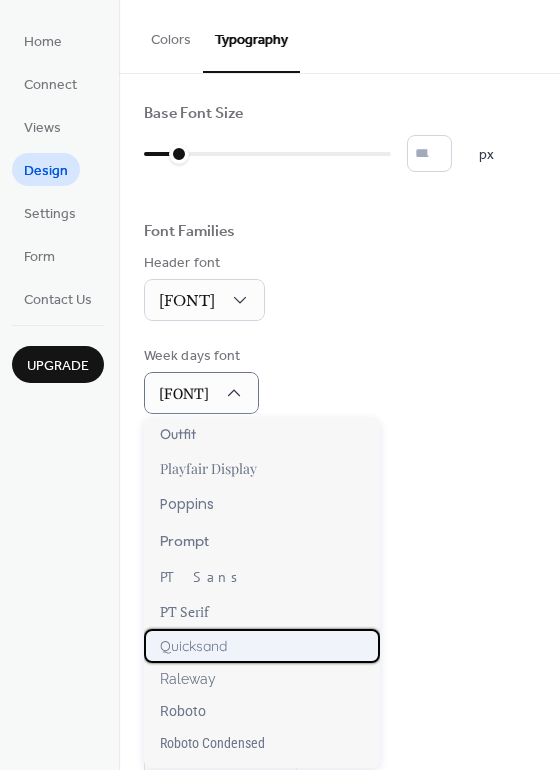 click on "Quicksand" at bounding box center (262, 646) 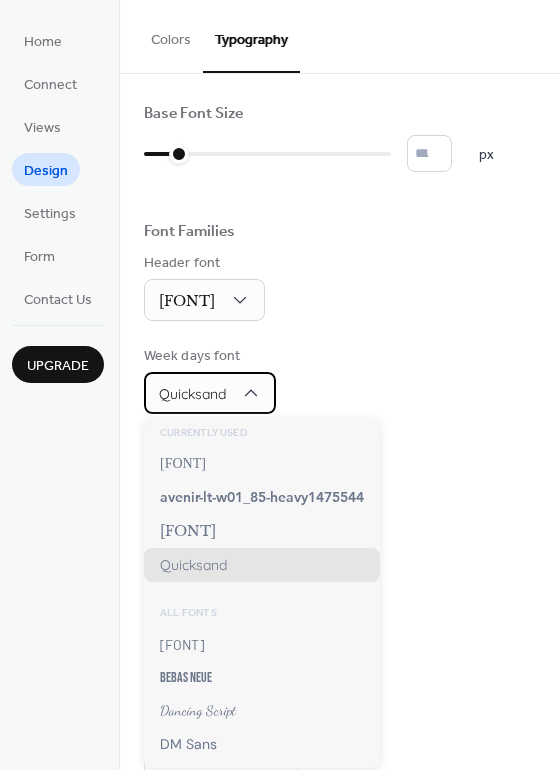 click on "Quicksand" at bounding box center [210, 393] 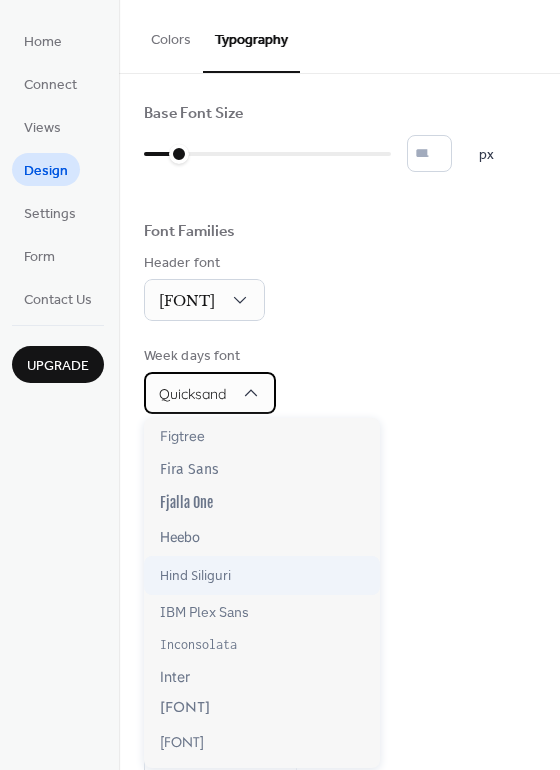 scroll, scrollTop: 300, scrollLeft: 0, axis: vertical 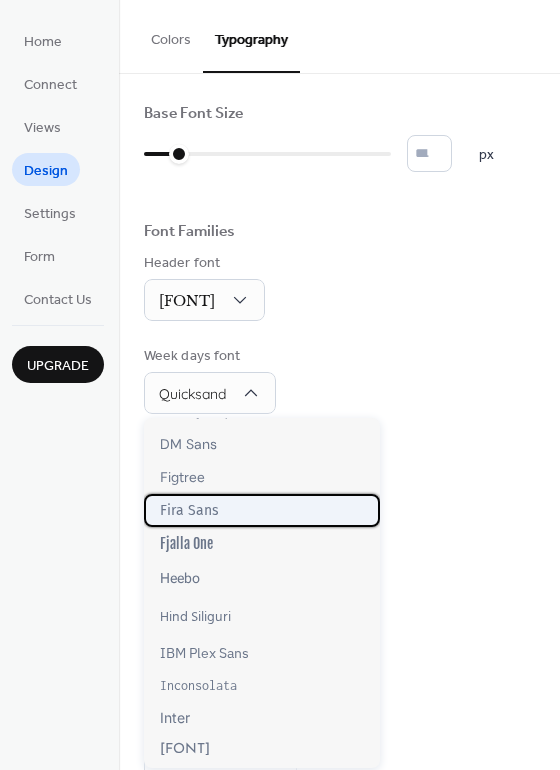 click on "Fira Sans" at bounding box center [262, 510] 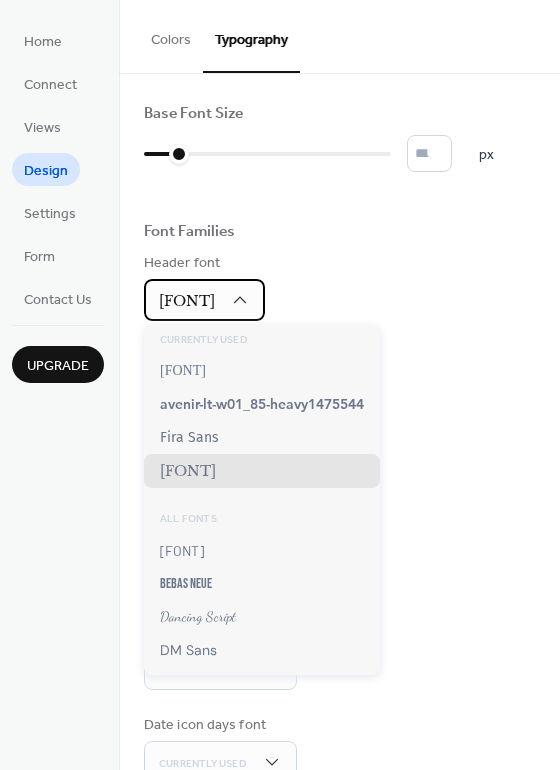 click on "Libre Baskerville" at bounding box center (187, 301) 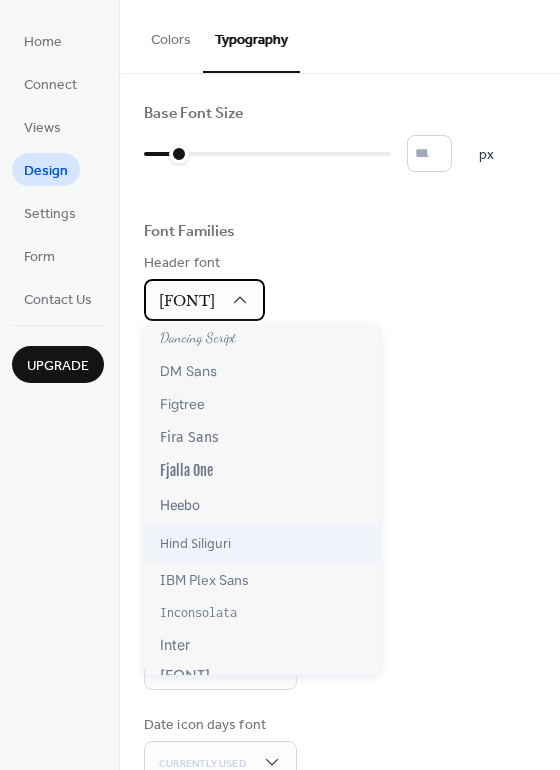 scroll, scrollTop: 300, scrollLeft: 0, axis: vertical 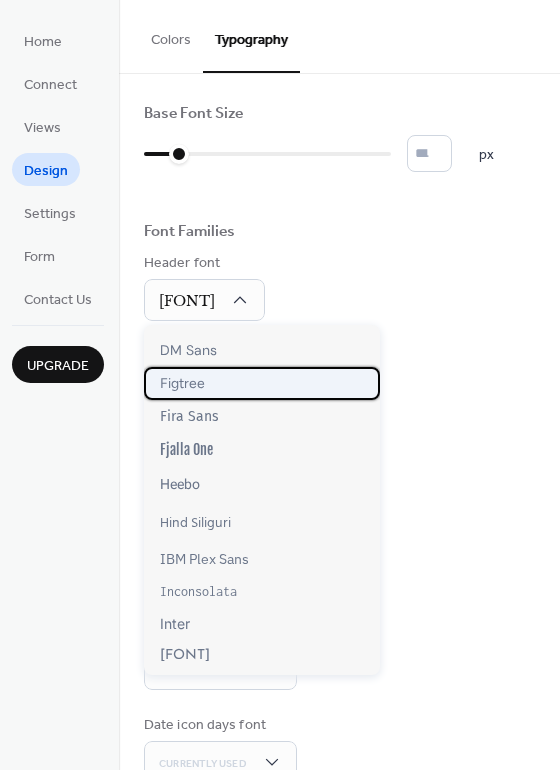 click on "Figtree" at bounding box center (262, 383) 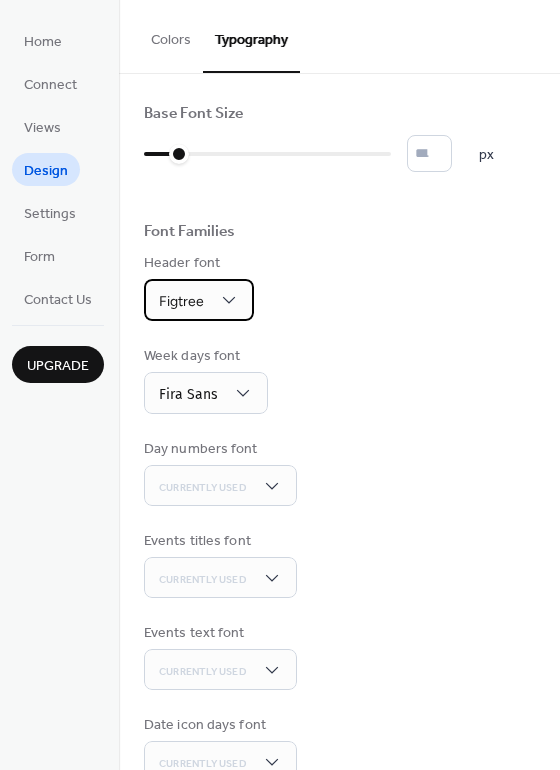 click on "Figtree" at bounding box center [199, 300] 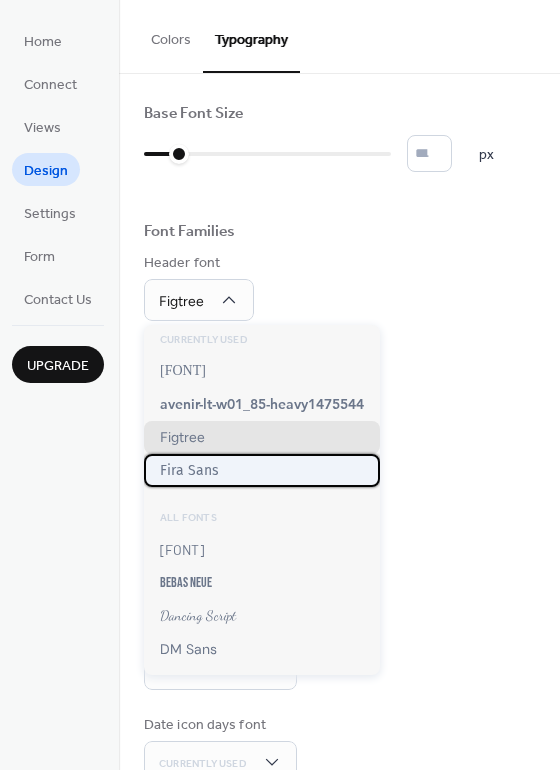 click on "Fira Sans" at bounding box center [262, 470] 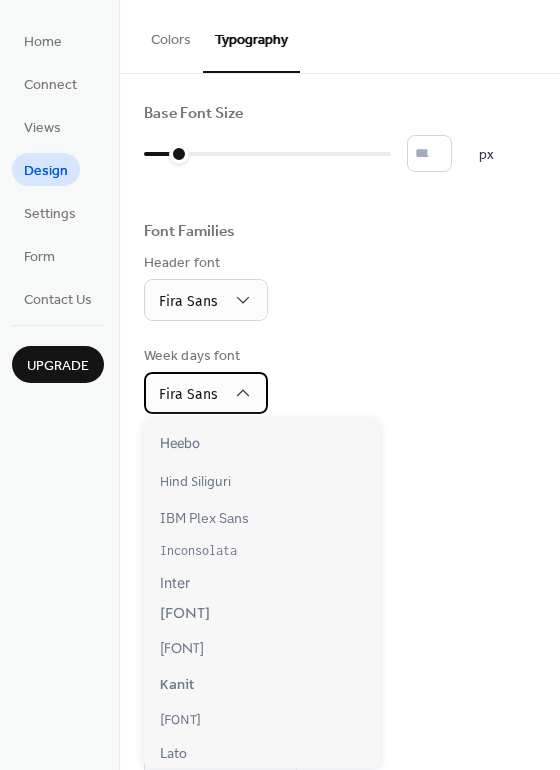 scroll, scrollTop: 300, scrollLeft: 0, axis: vertical 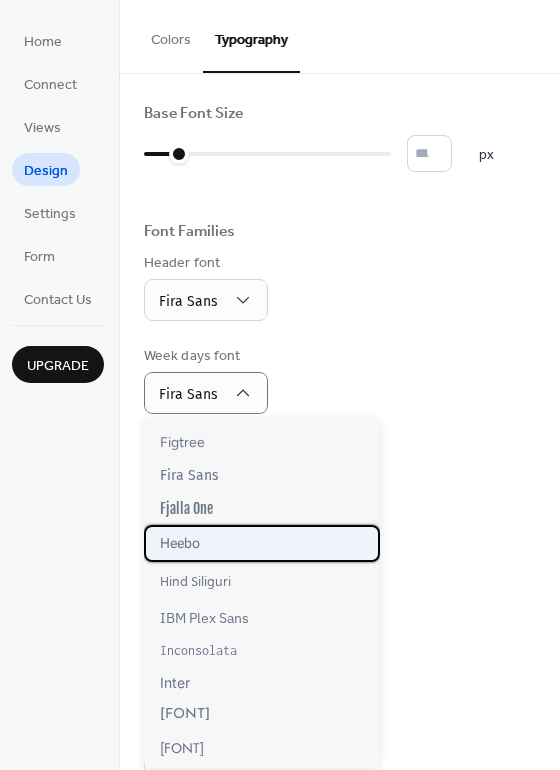 click on "Heebo" at bounding box center [262, 543] 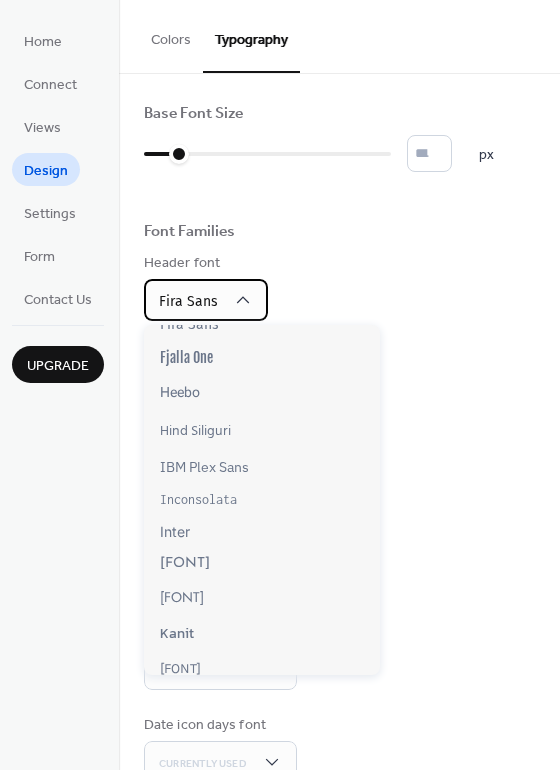 scroll, scrollTop: 400, scrollLeft: 0, axis: vertical 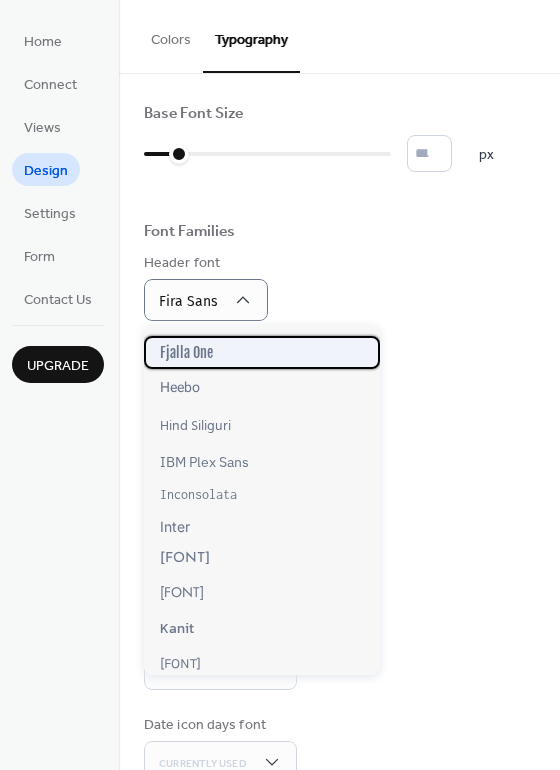 click on "Fjalla One" at bounding box center (262, 352) 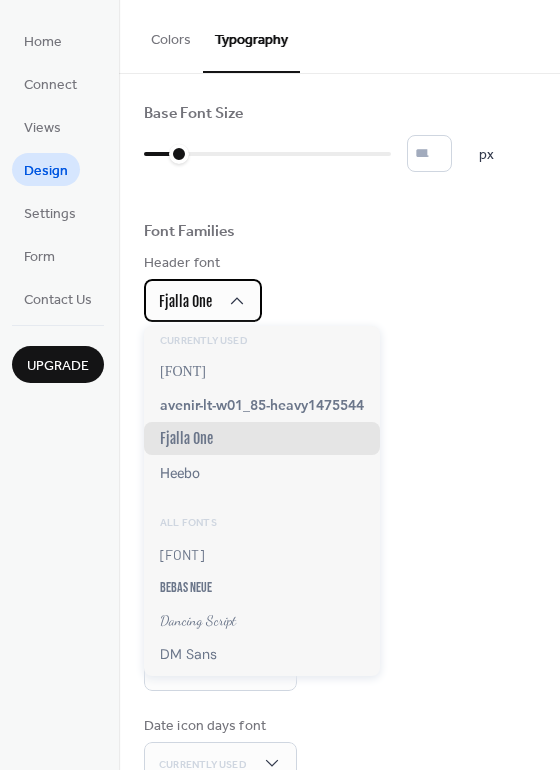 click on "Fjalla One" at bounding box center [203, 300] 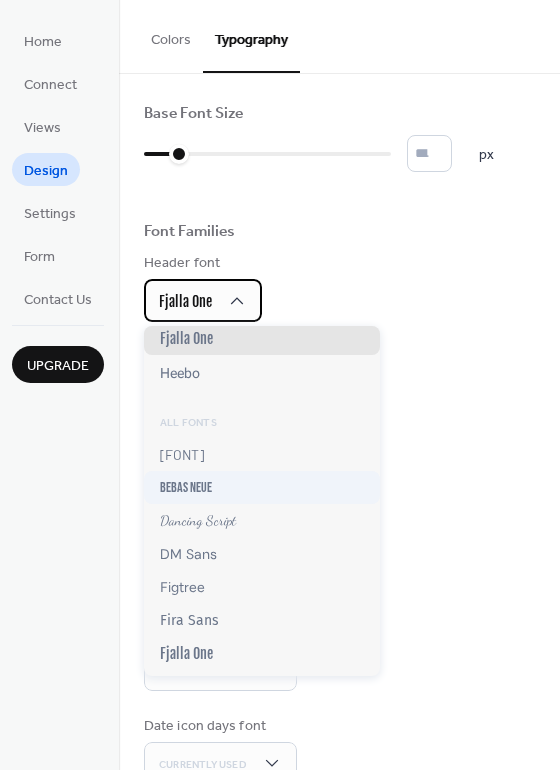 scroll, scrollTop: 0, scrollLeft: 0, axis: both 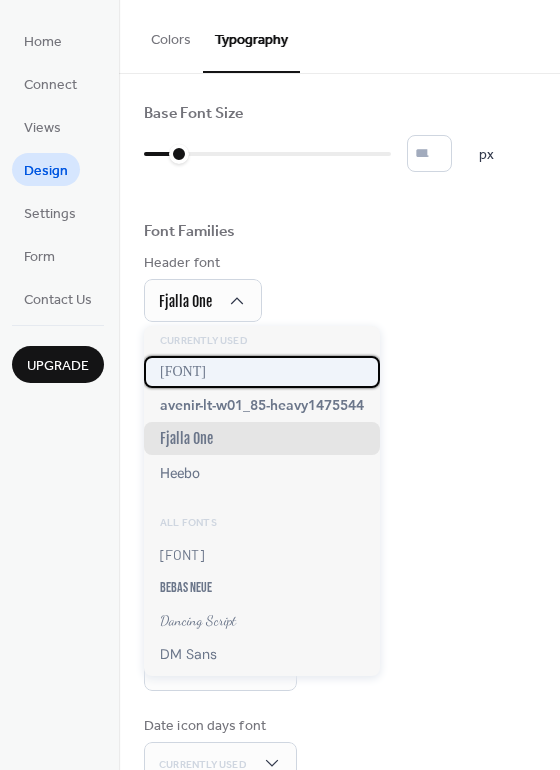 click on "arial black" at bounding box center [262, 372] 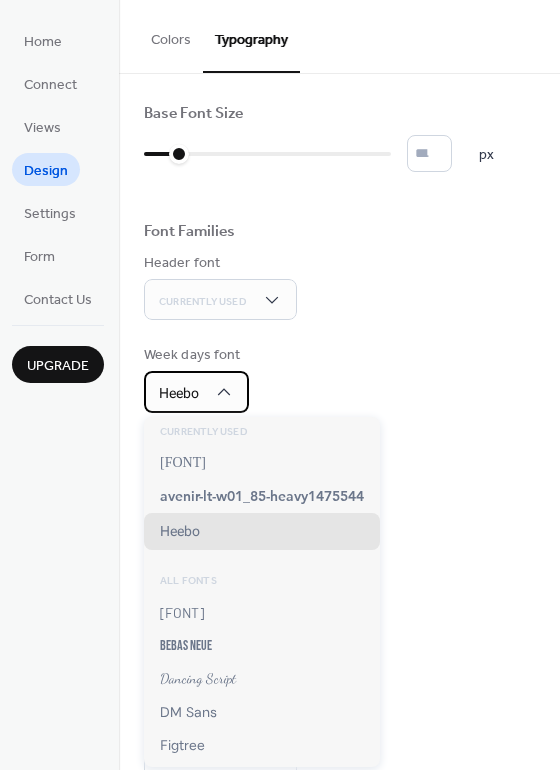 click on "Heebo" at bounding box center (196, 392) 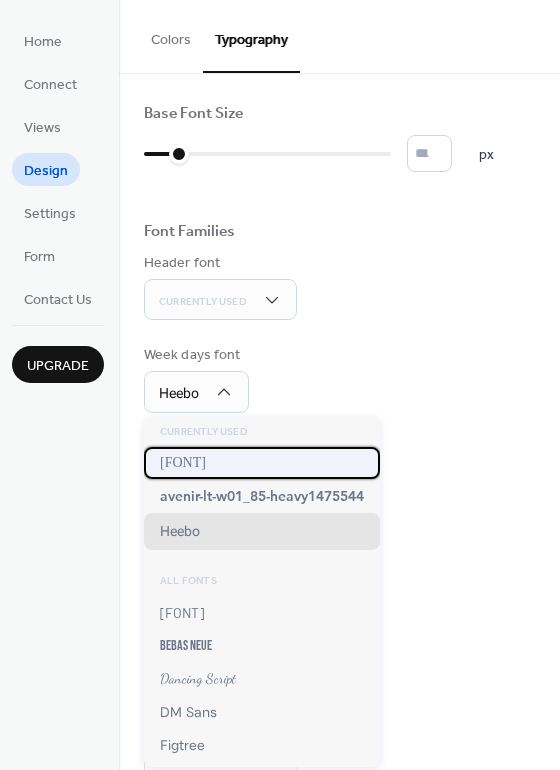 click on "arial black" at bounding box center [262, 463] 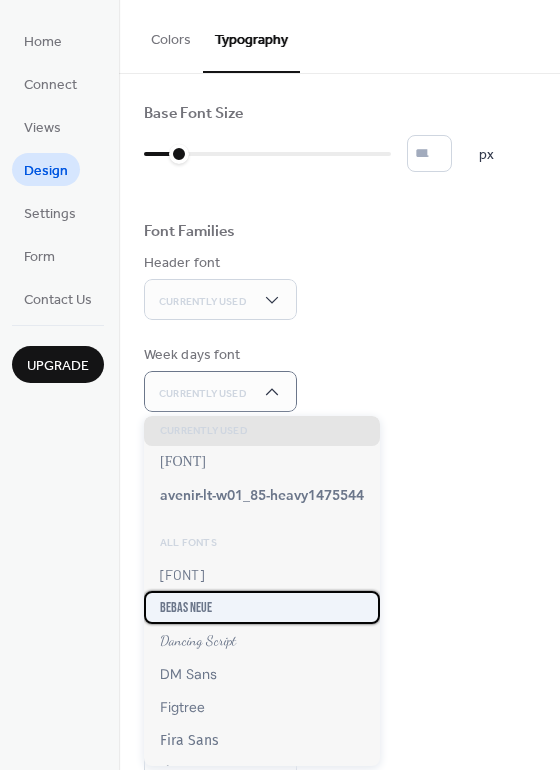 click on "Bebas Neue" at bounding box center [262, 607] 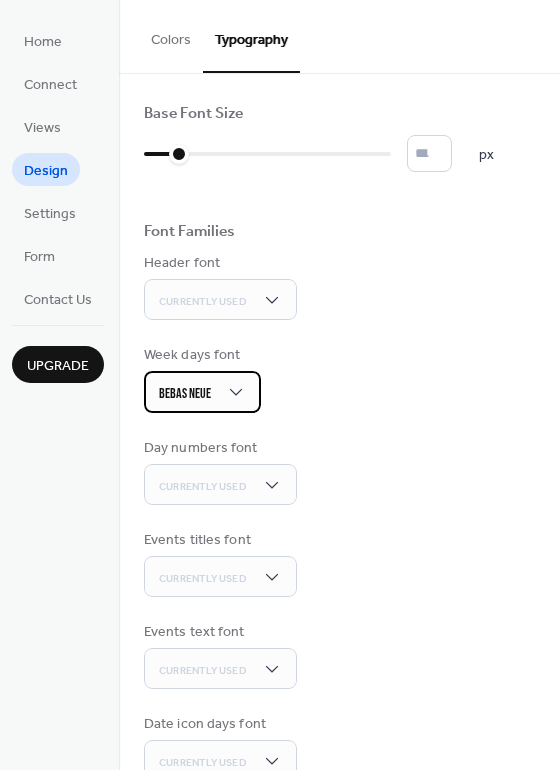 click on "Bebas Neue" at bounding box center [202, 392] 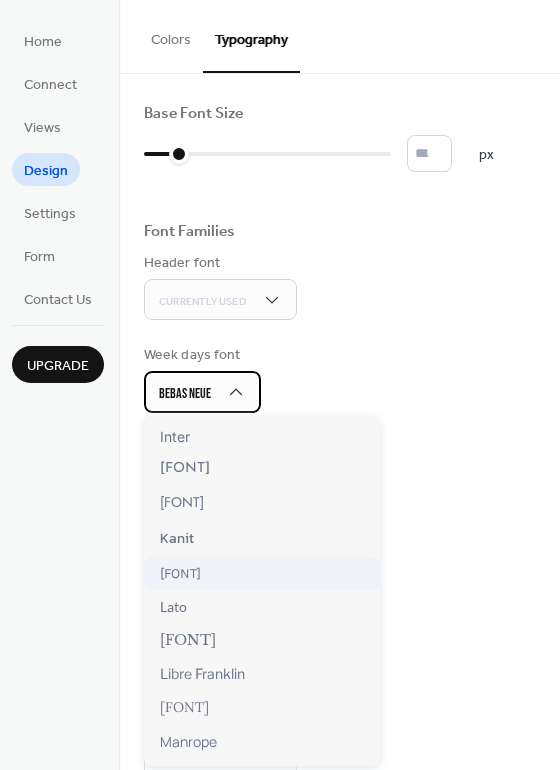 scroll, scrollTop: 500, scrollLeft: 0, axis: vertical 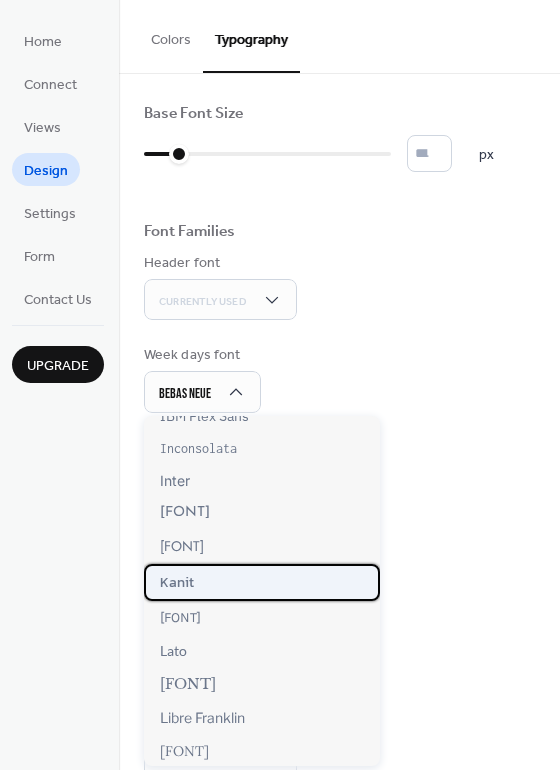 click on "Kanit" at bounding box center (262, 582) 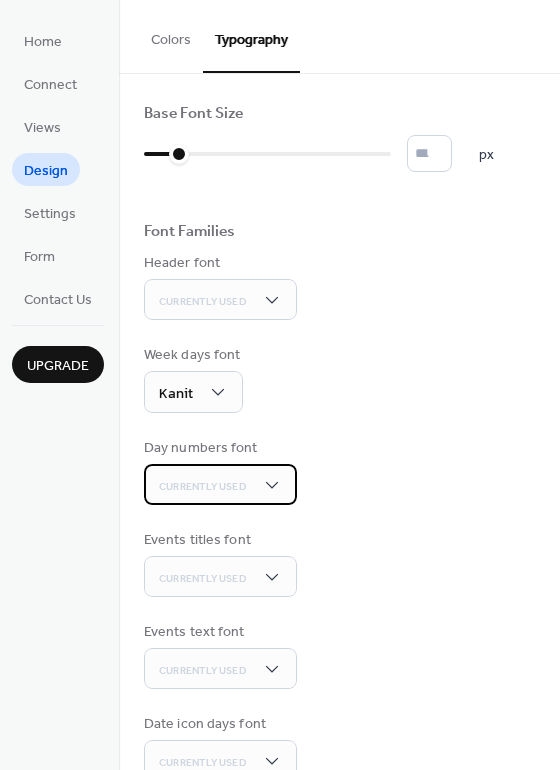 click on "Currently Used" at bounding box center [220, 484] 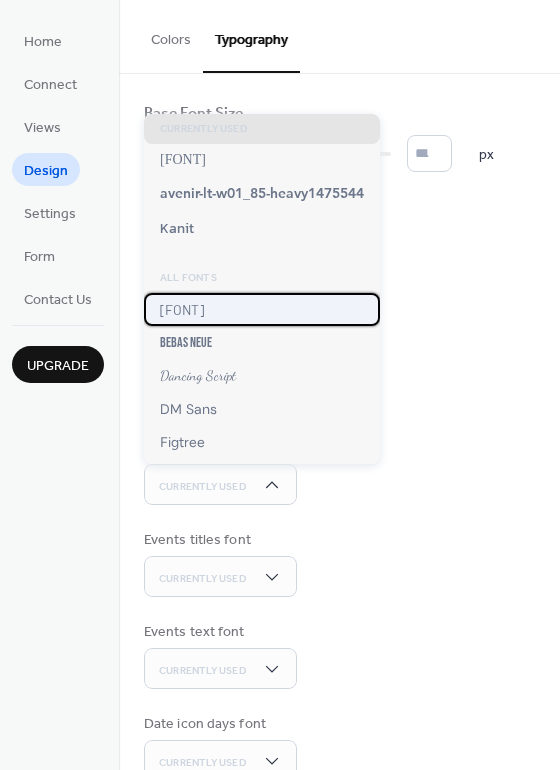click on "Barlow" at bounding box center [262, 309] 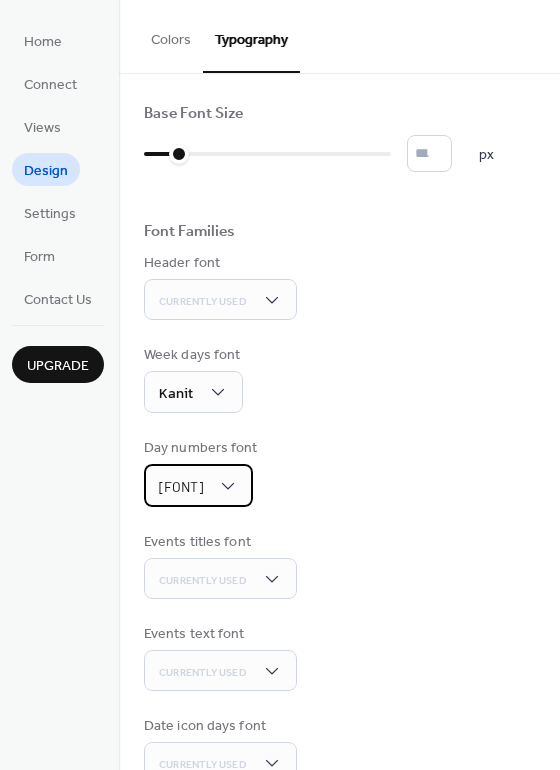 click on "Barlow" at bounding box center [198, 485] 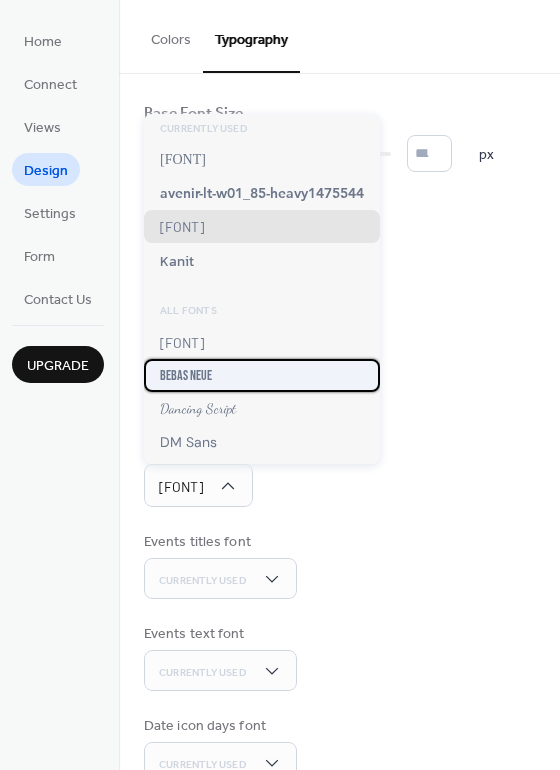 click on "Bebas Neue" at bounding box center (262, 375) 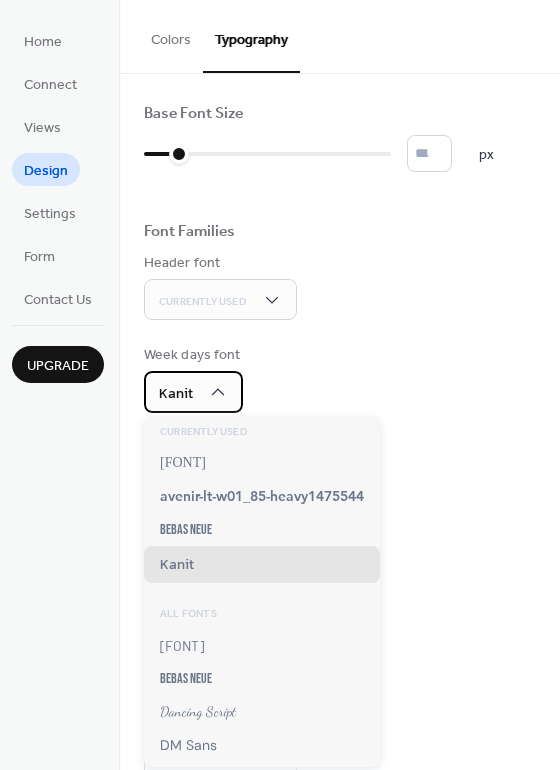 click on "Kanit" at bounding box center (193, 392) 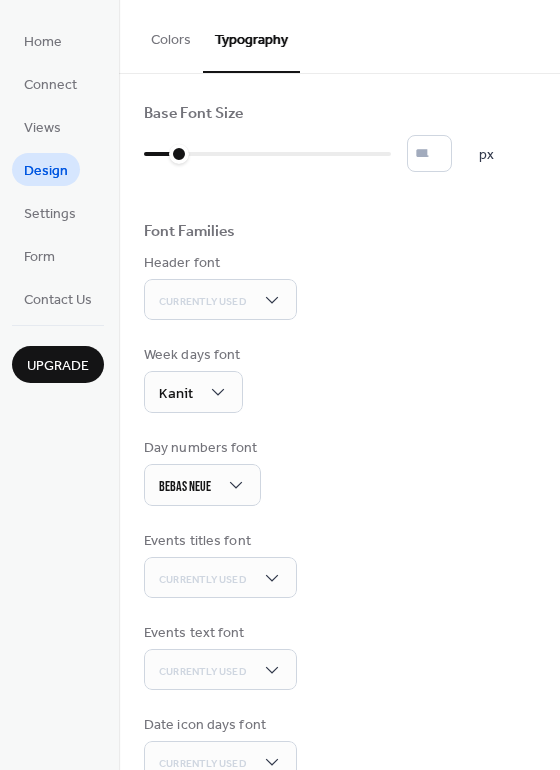 click on "Week days font Kanit" at bounding box center (339, 379) 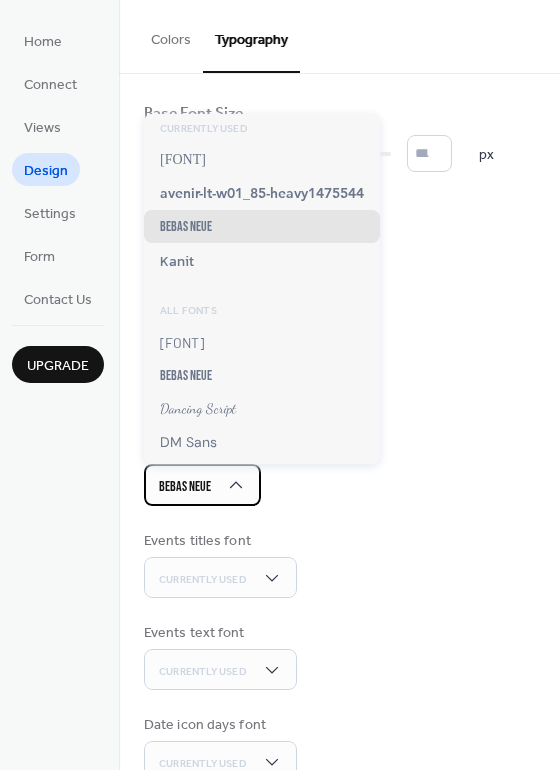 click on "Bebas Neue" at bounding box center (202, 485) 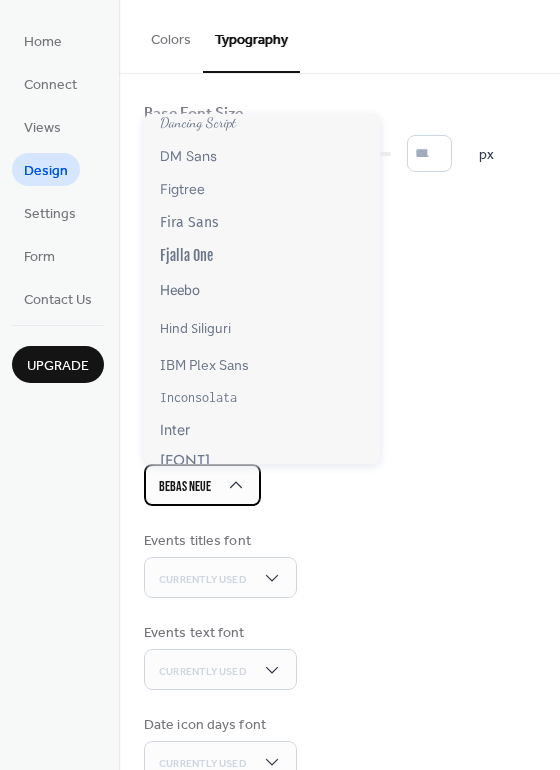 scroll, scrollTop: 300, scrollLeft: 0, axis: vertical 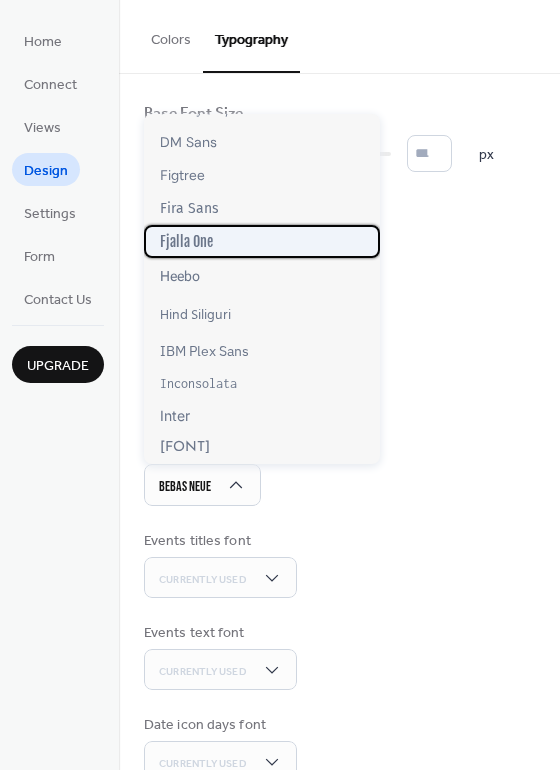 click on "Fjalla One" at bounding box center (262, 241) 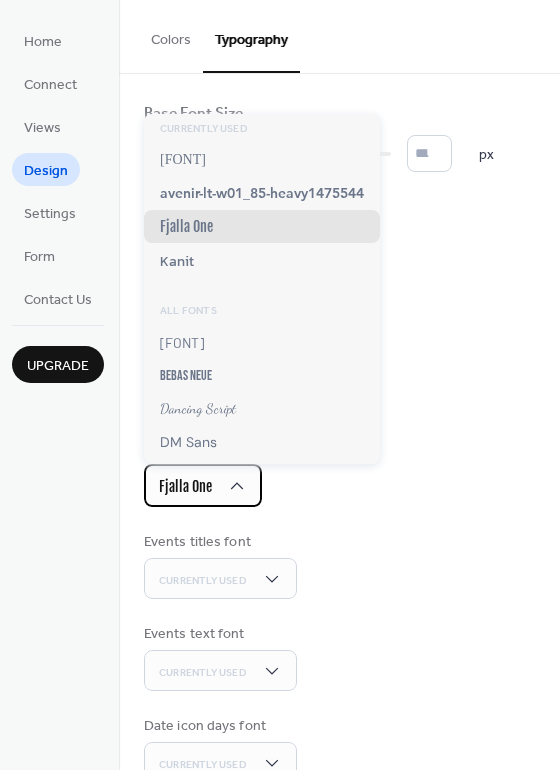 click on "Fjalla One" at bounding box center [203, 485] 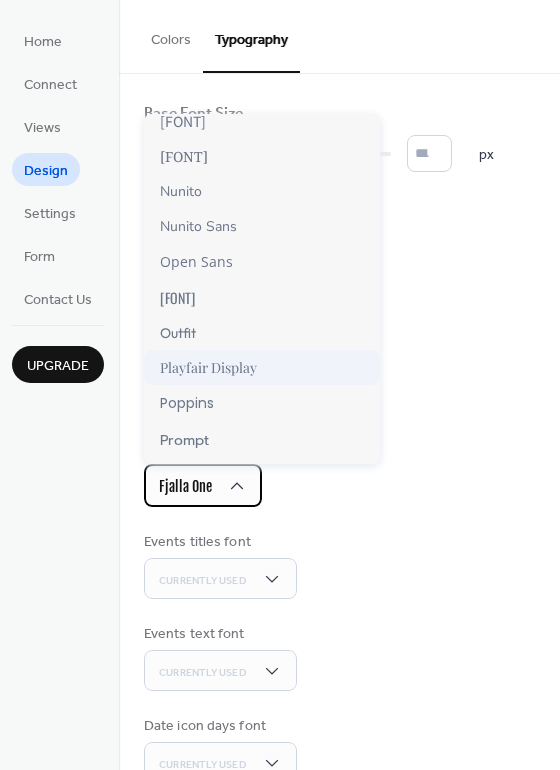 scroll, scrollTop: 1200, scrollLeft: 0, axis: vertical 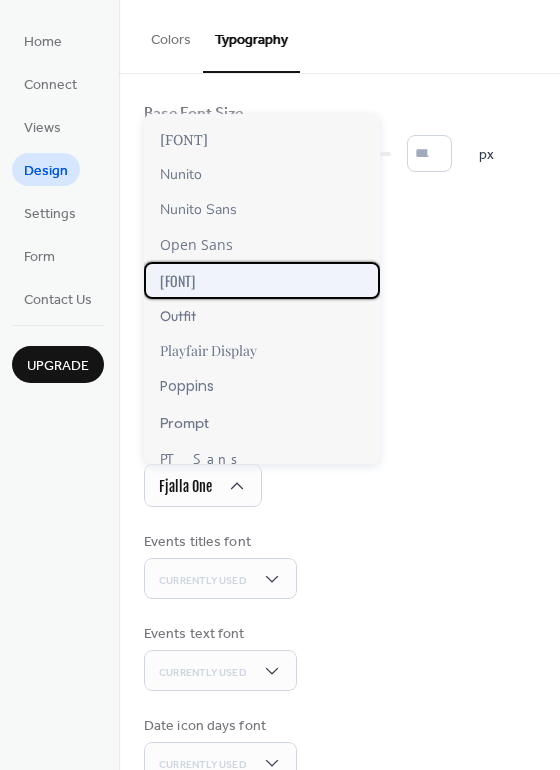 click on "Oswald" at bounding box center (262, 280) 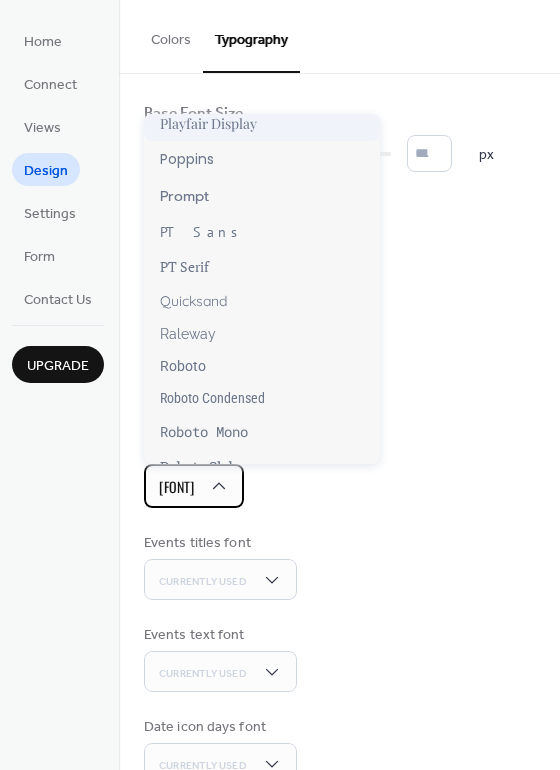 scroll, scrollTop: 1590, scrollLeft: 0, axis: vertical 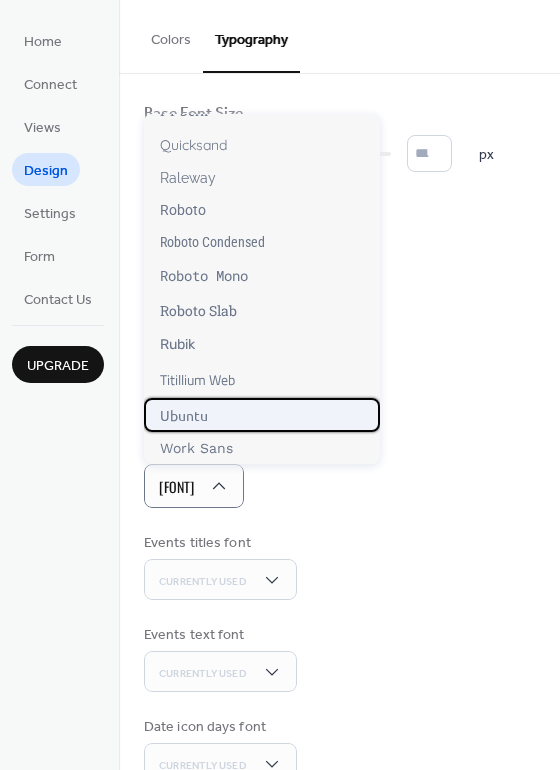 click on "Ubuntu" at bounding box center [262, 415] 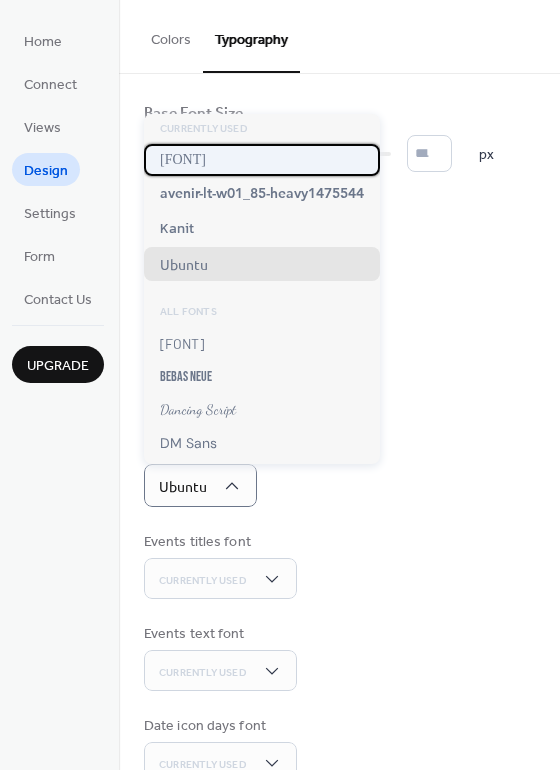 click on "arial black" at bounding box center (183, 160) 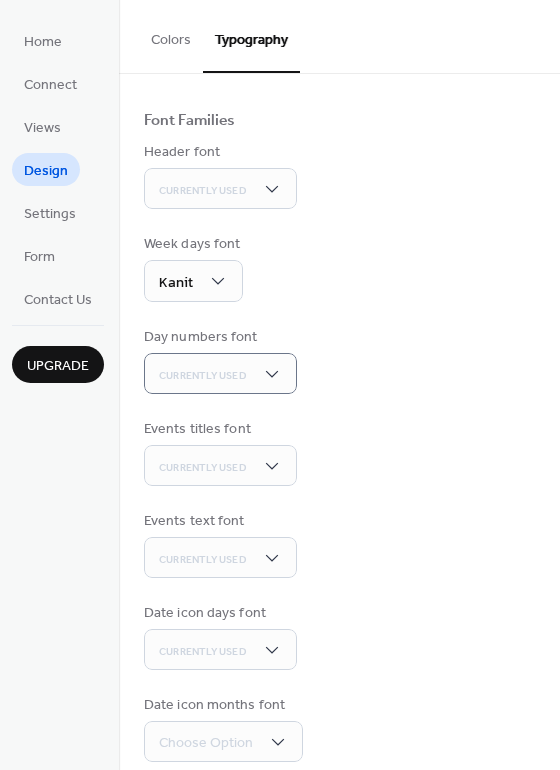scroll, scrollTop: 133, scrollLeft: 0, axis: vertical 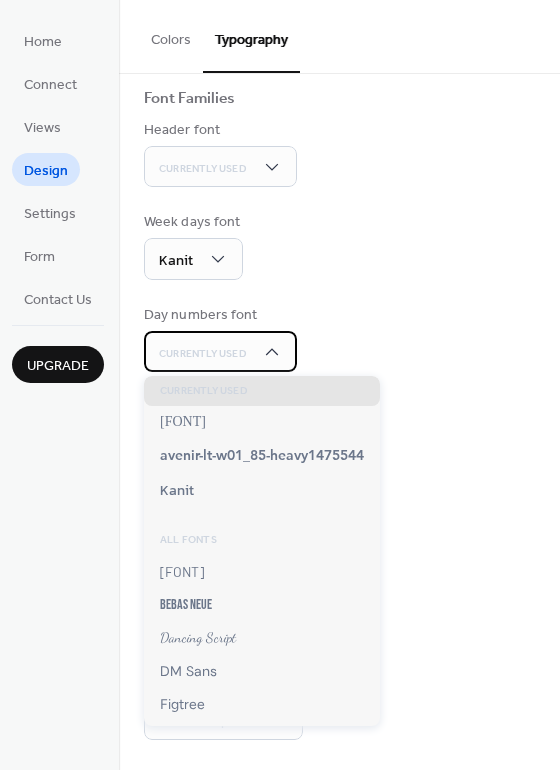click on "Currently Used" at bounding box center (220, 351) 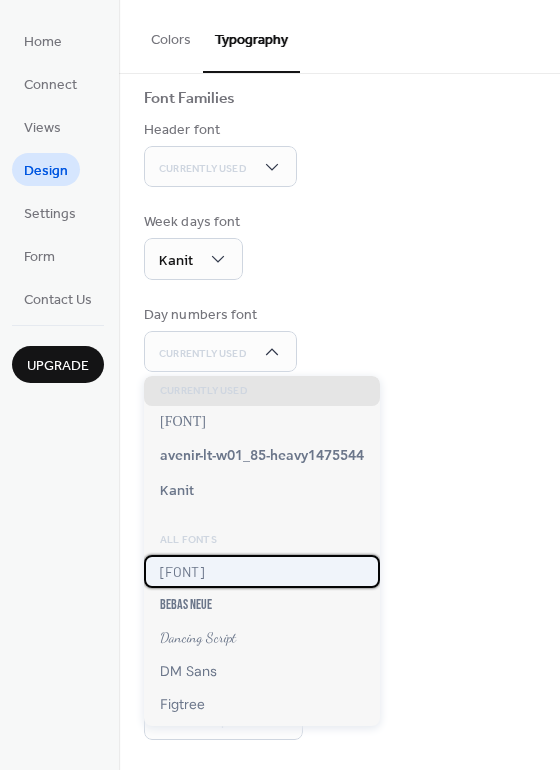 click on "Barlow" at bounding box center [182, 571] 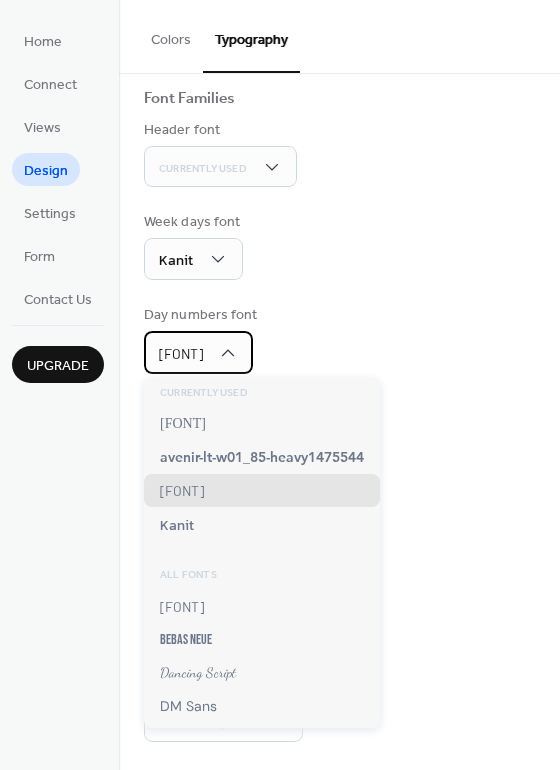 click on "Barlow" at bounding box center (198, 352) 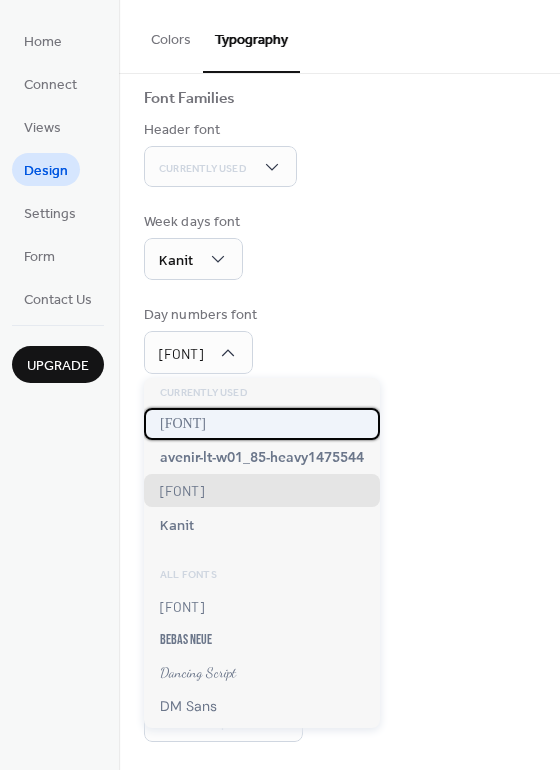 click on "arial black" at bounding box center [183, 424] 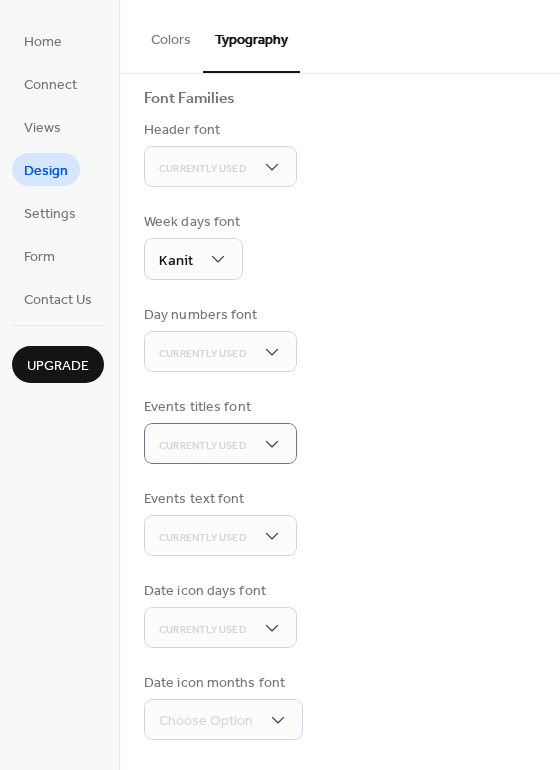 click on "Base Font Size * px Font Families Header font Currently Used Week days font Kanit Day numbers font Currently Used Events titles font Currently Used Events text font Currently Used Date icon days font Currently Used Date icon months font Choose Option" at bounding box center [339, 355] 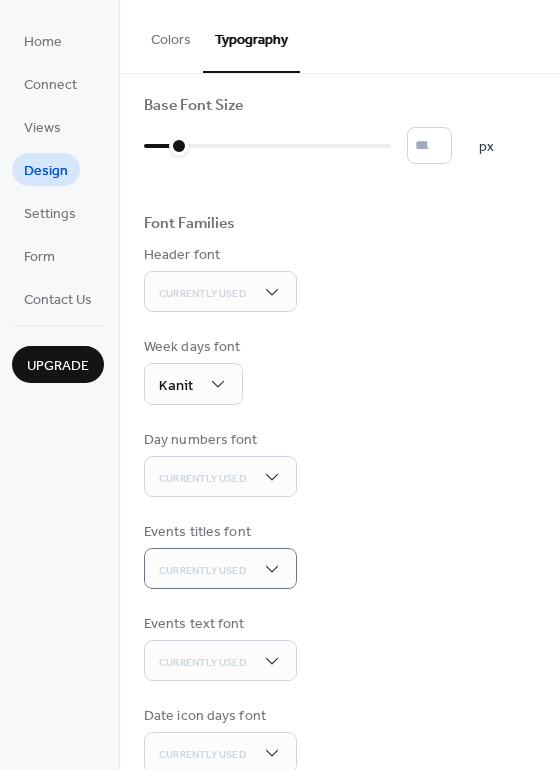scroll, scrollTop: 0, scrollLeft: 0, axis: both 